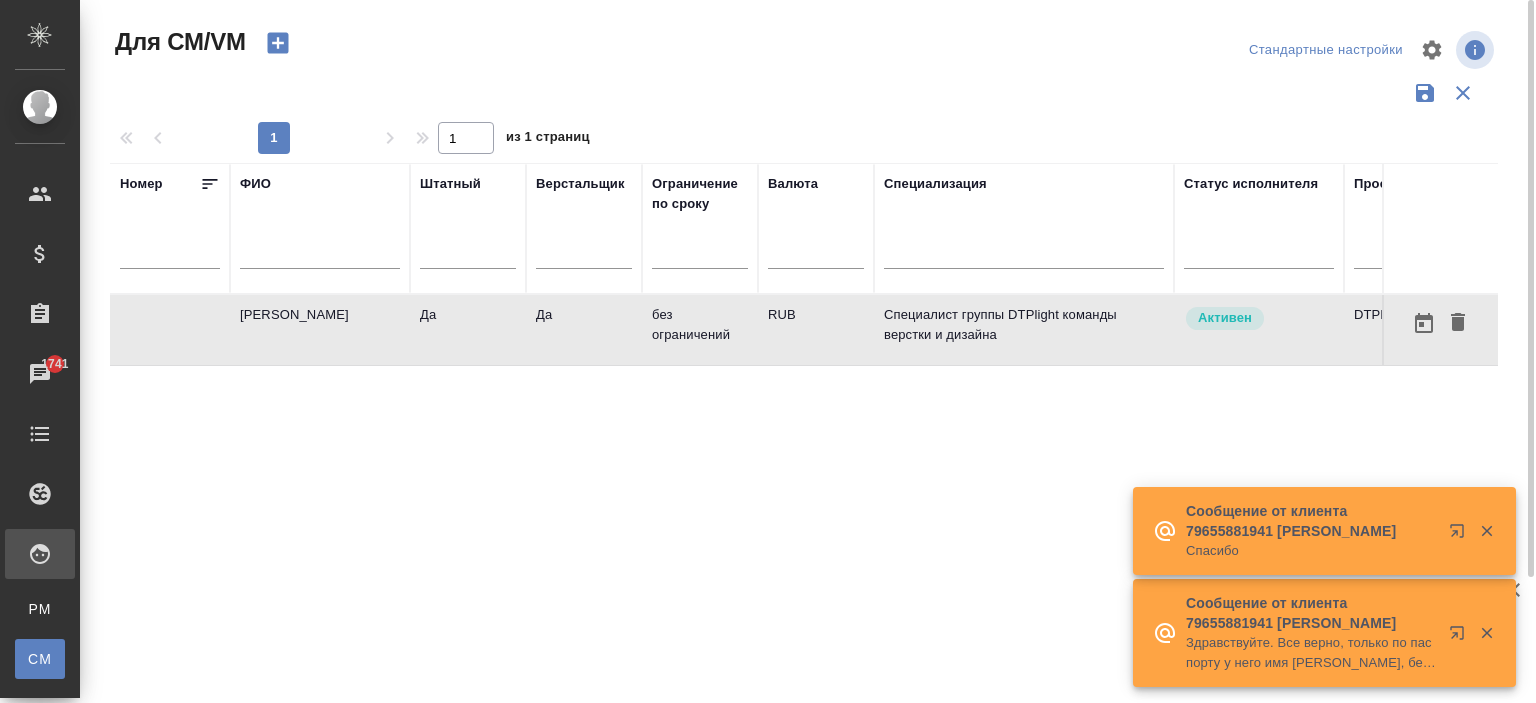 scroll, scrollTop: 0, scrollLeft: 0, axis: both 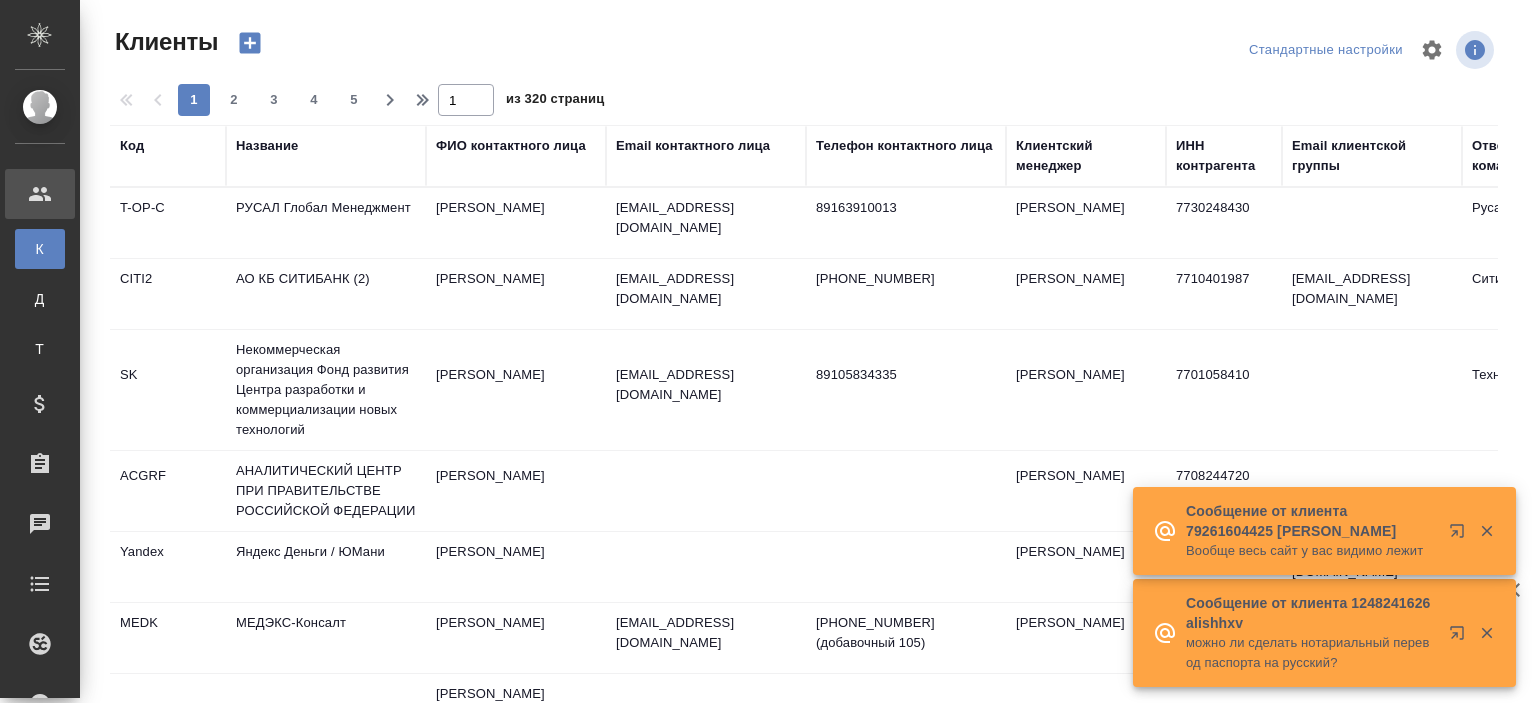 select on "RU" 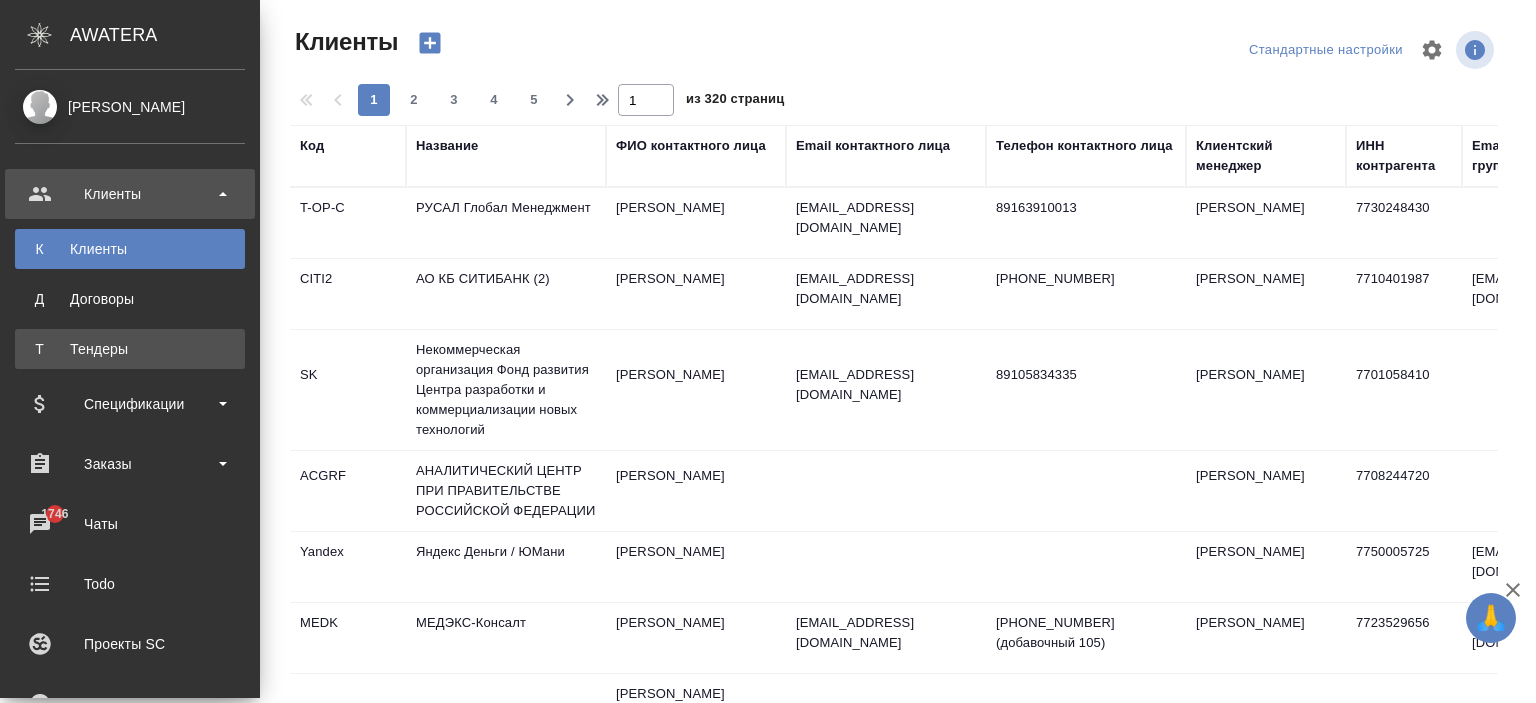 scroll, scrollTop: 400, scrollLeft: 0, axis: vertical 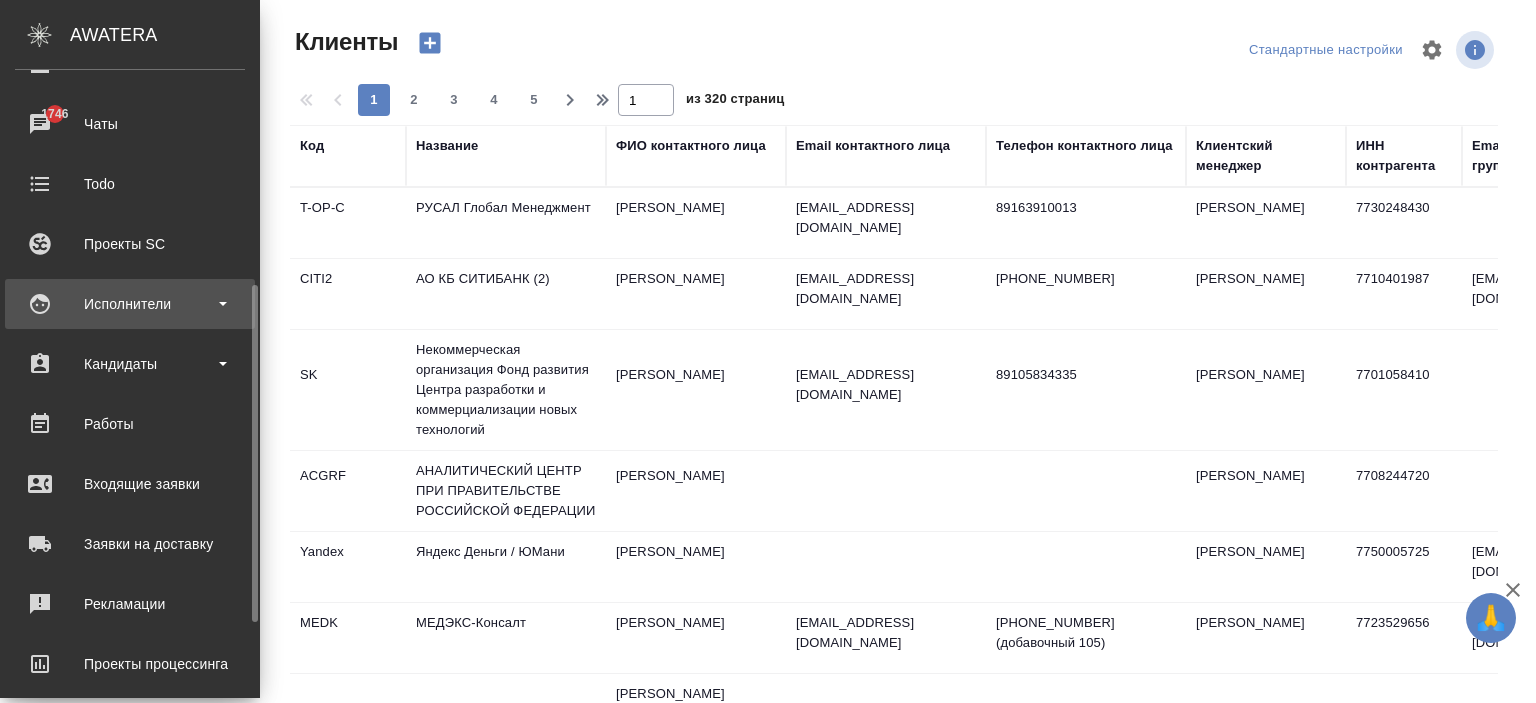 click on "Исполнители" at bounding box center (130, 304) 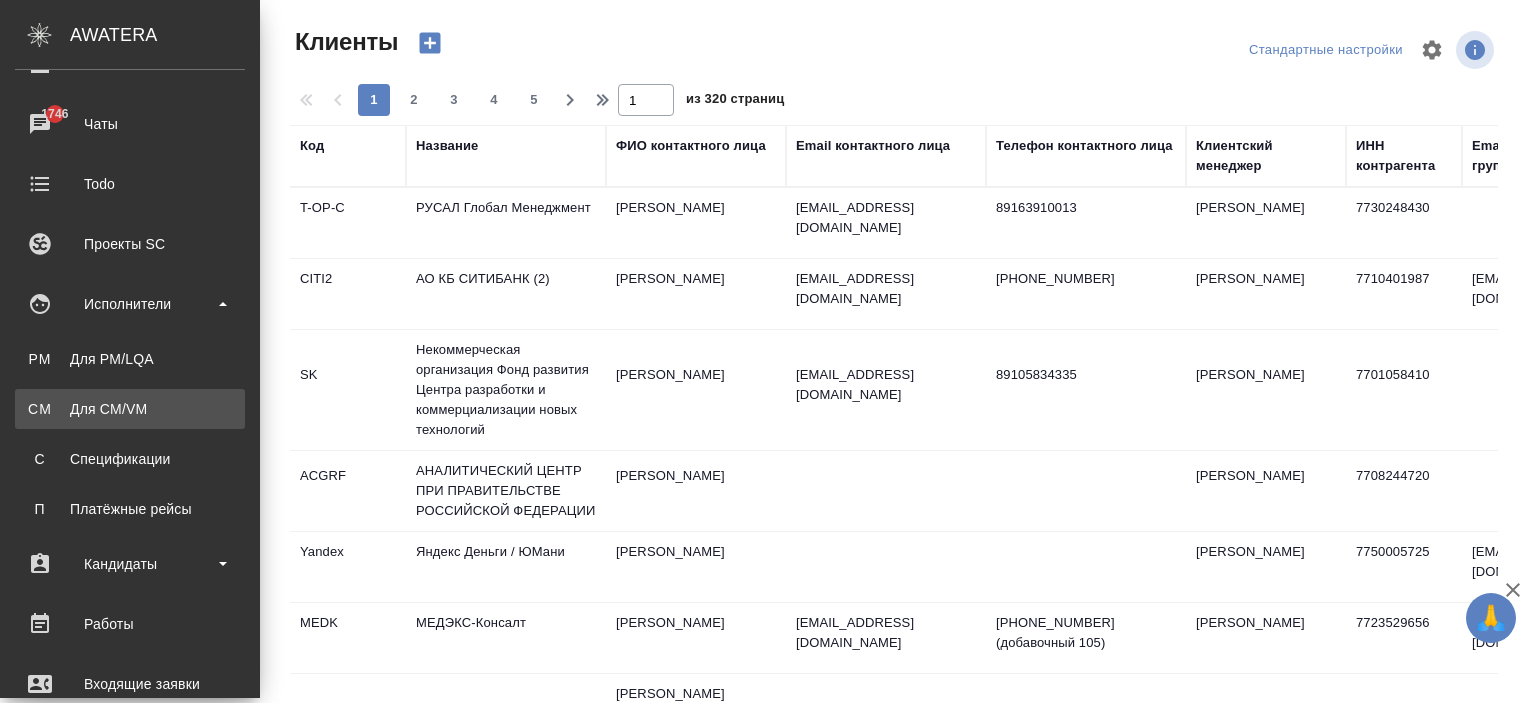 click on "CM Для CM/VM" at bounding box center (130, 409) 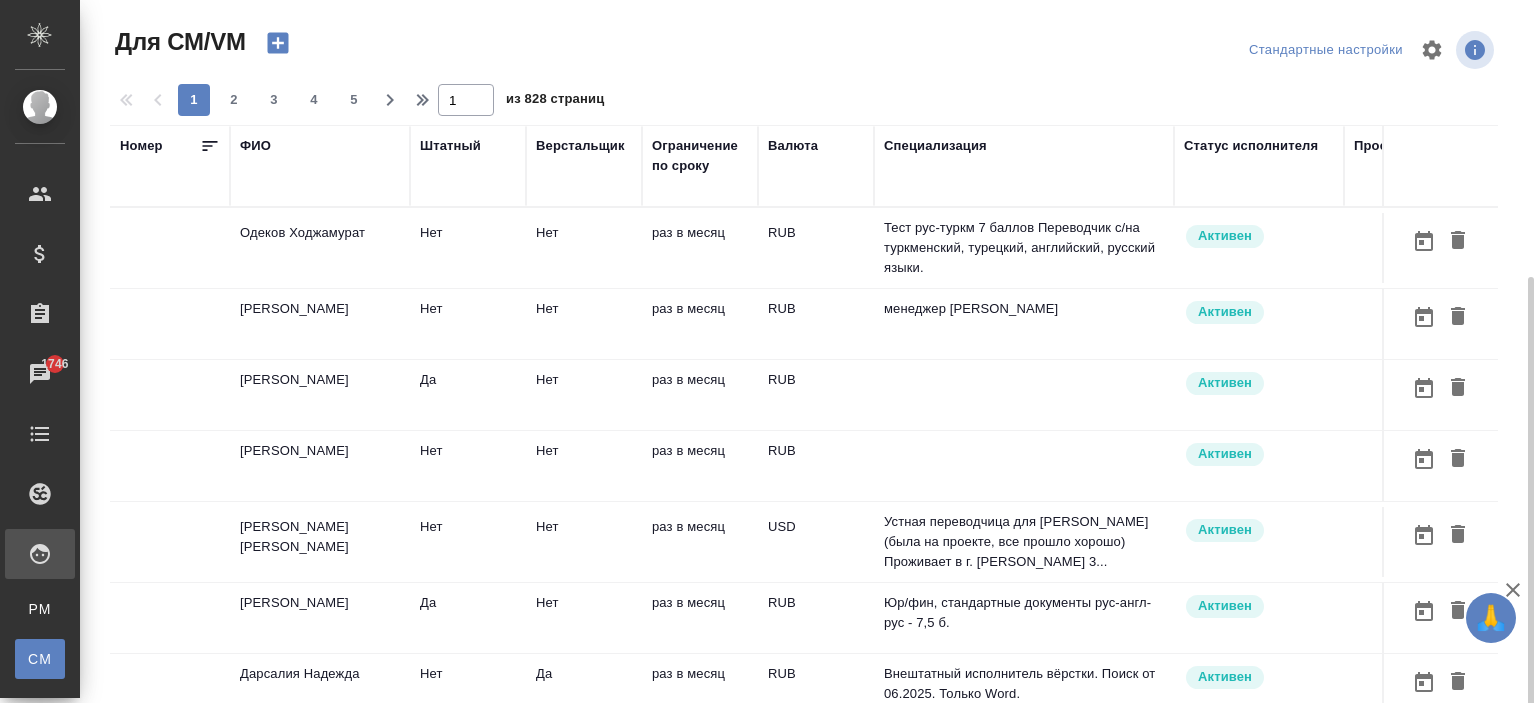 scroll, scrollTop: 152, scrollLeft: 0, axis: vertical 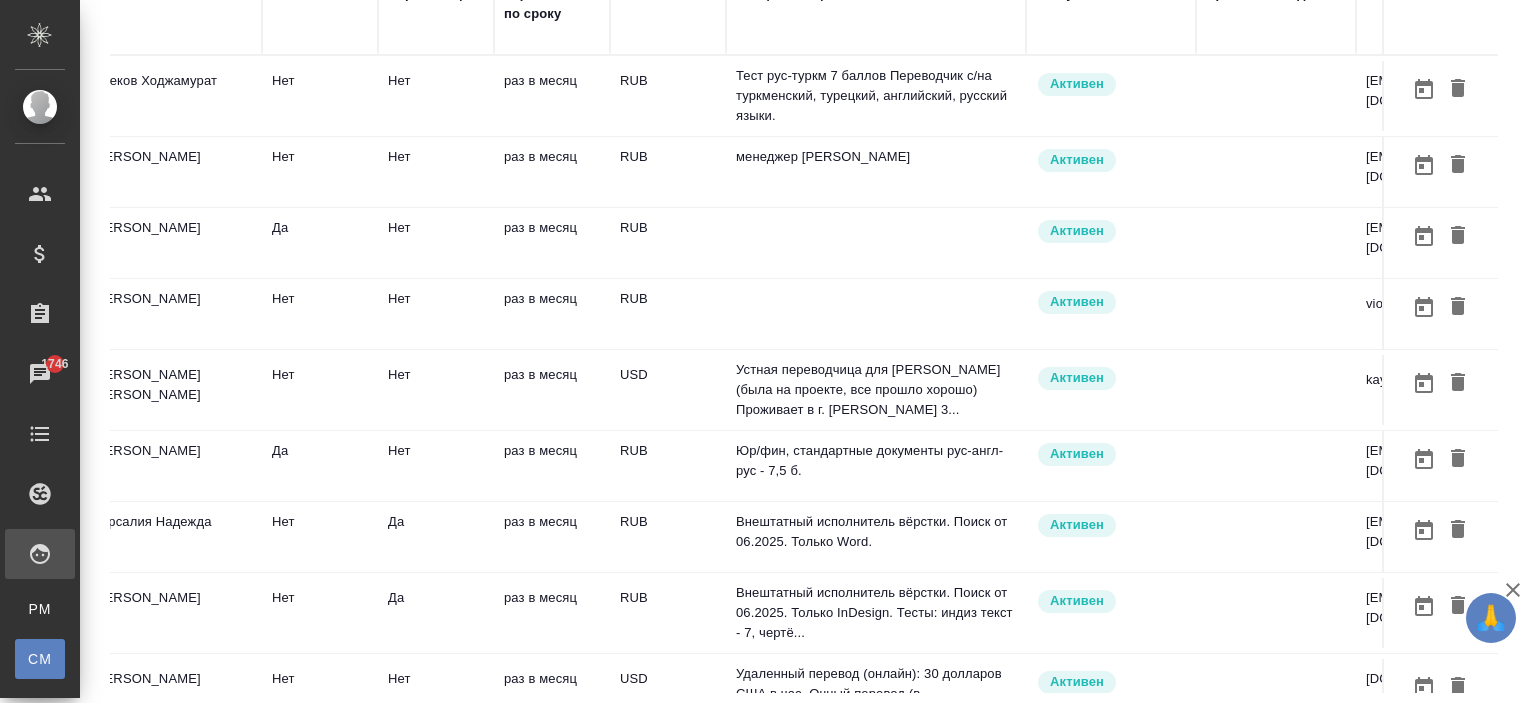 drag, startPoint x: 248, startPoint y: 696, endPoint x: 145, endPoint y: 702, distance: 103.17461 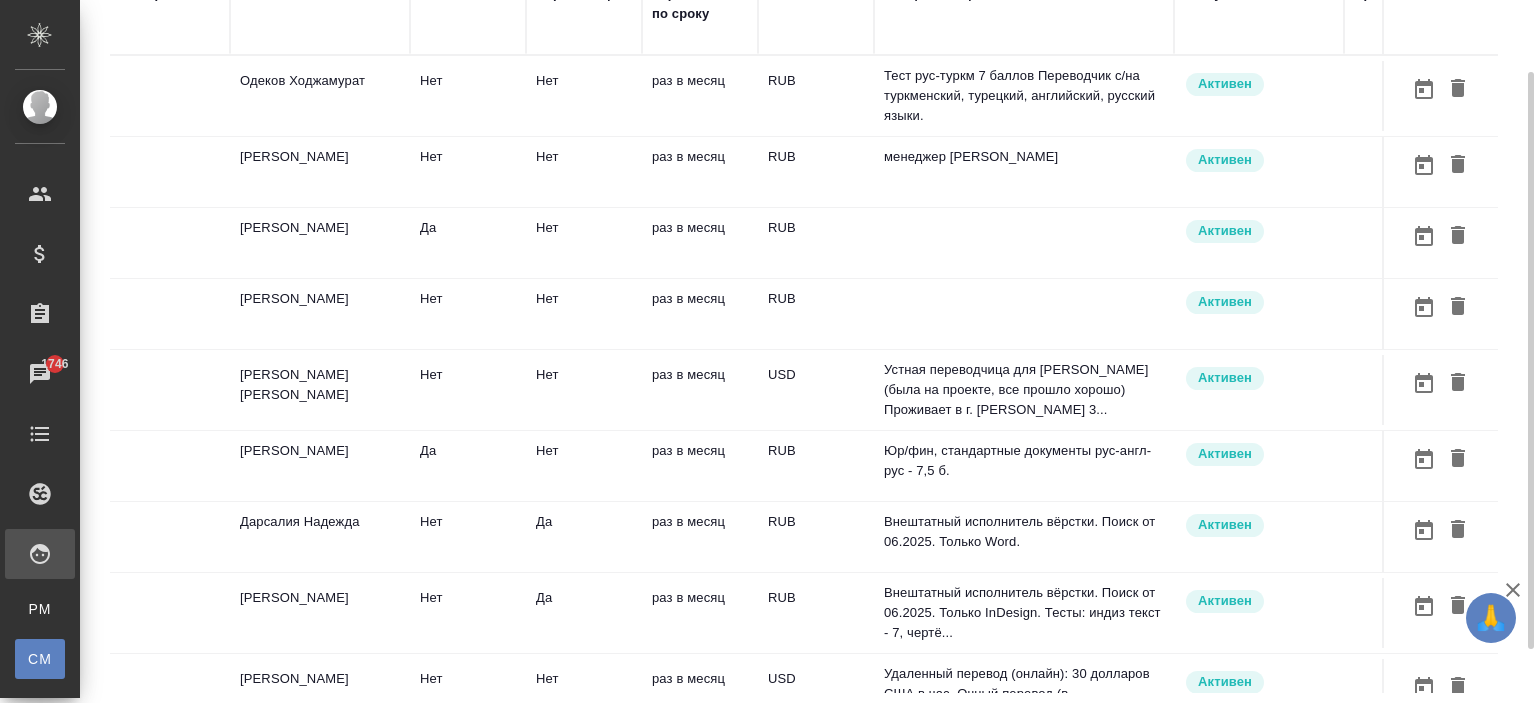 scroll, scrollTop: 0, scrollLeft: 0, axis: both 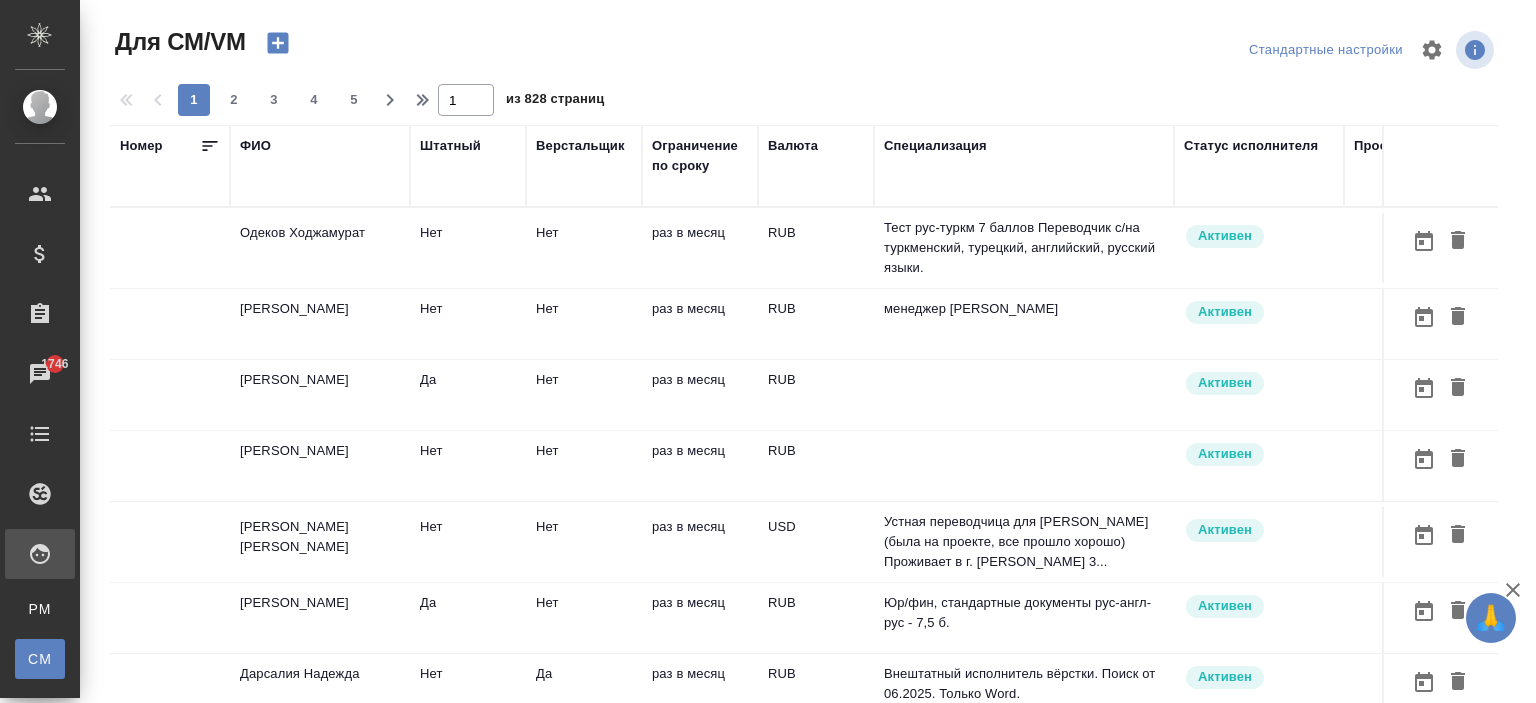 click on "ФИО" at bounding box center [255, 146] 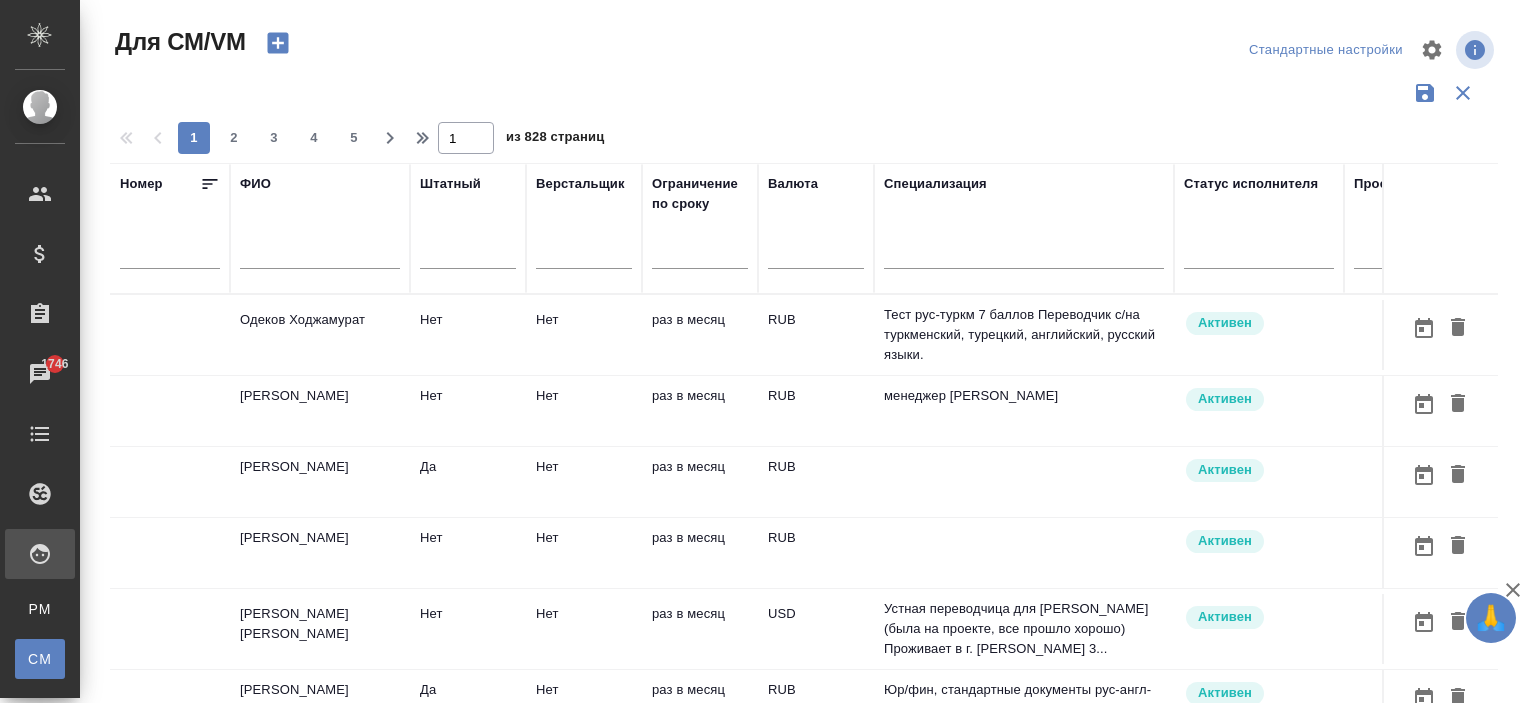 click at bounding box center [320, 256] 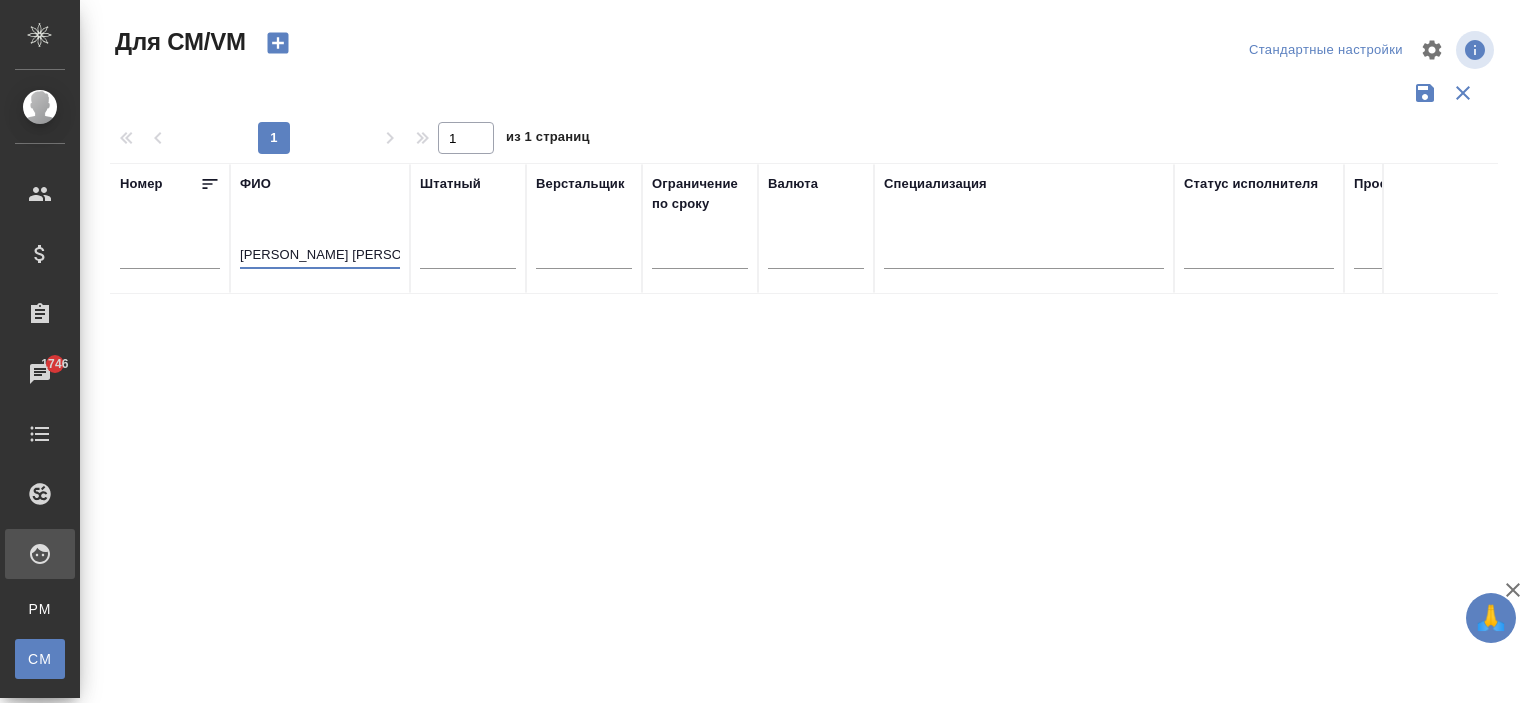 click on "аверкинв василий" at bounding box center [320, 256] 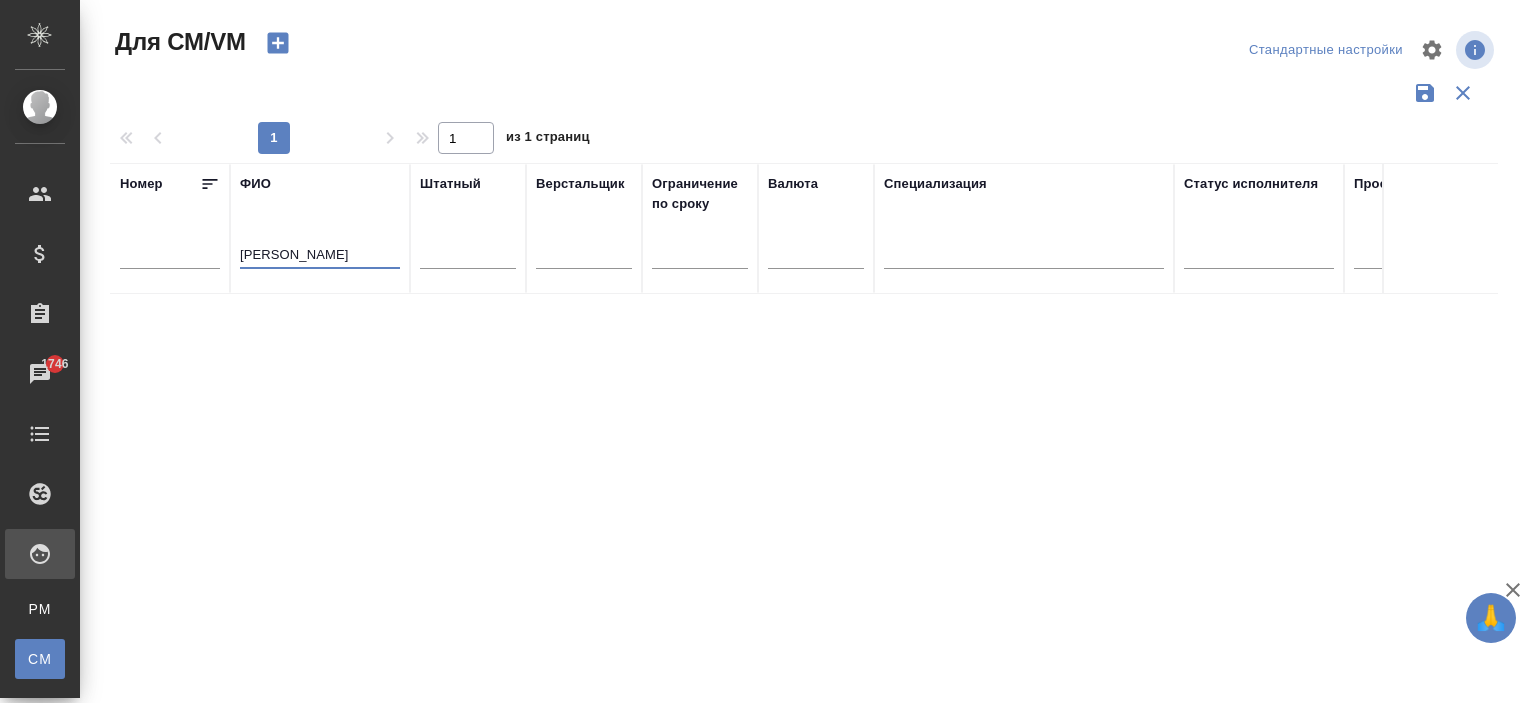 type on "аверкиев василий" 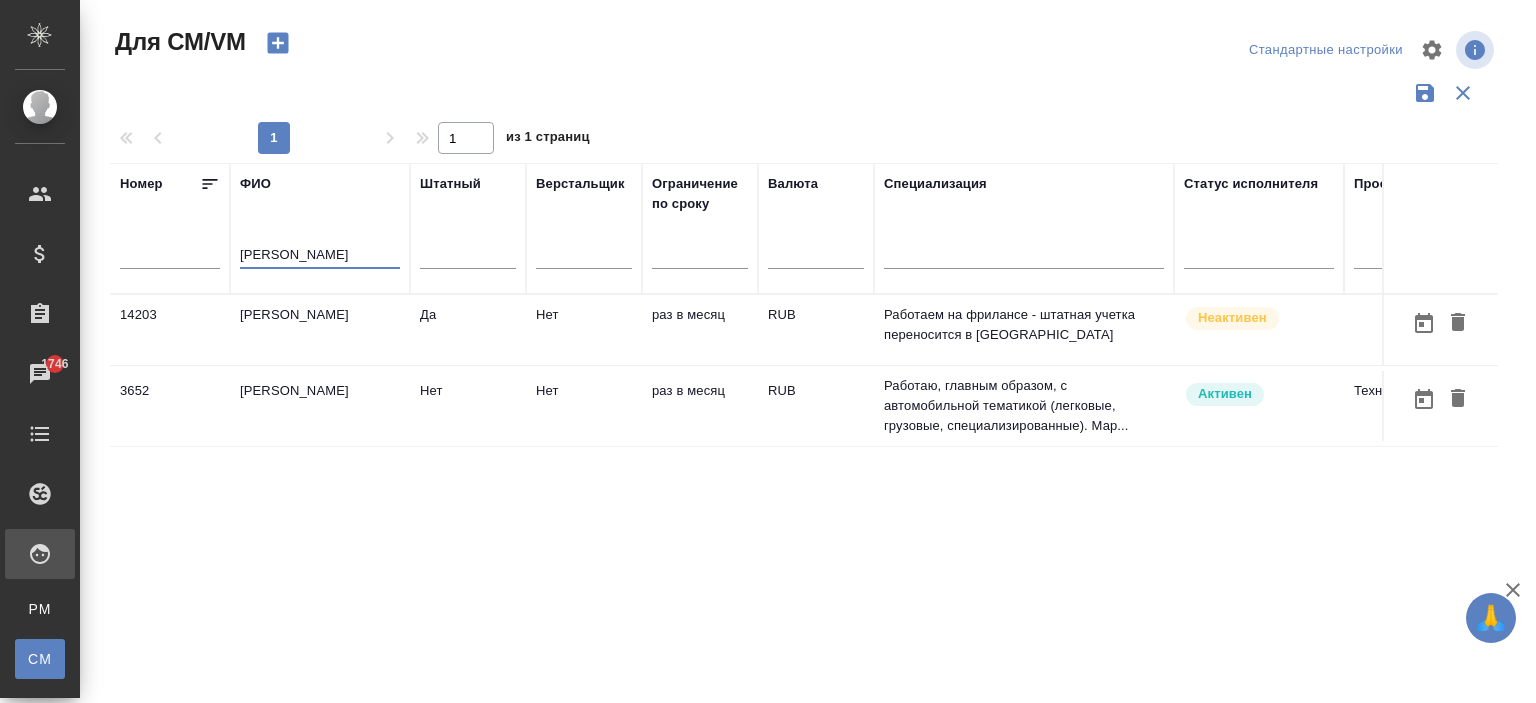 click on "Аверкиев Василий Викторович" at bounding box center [320, 330] 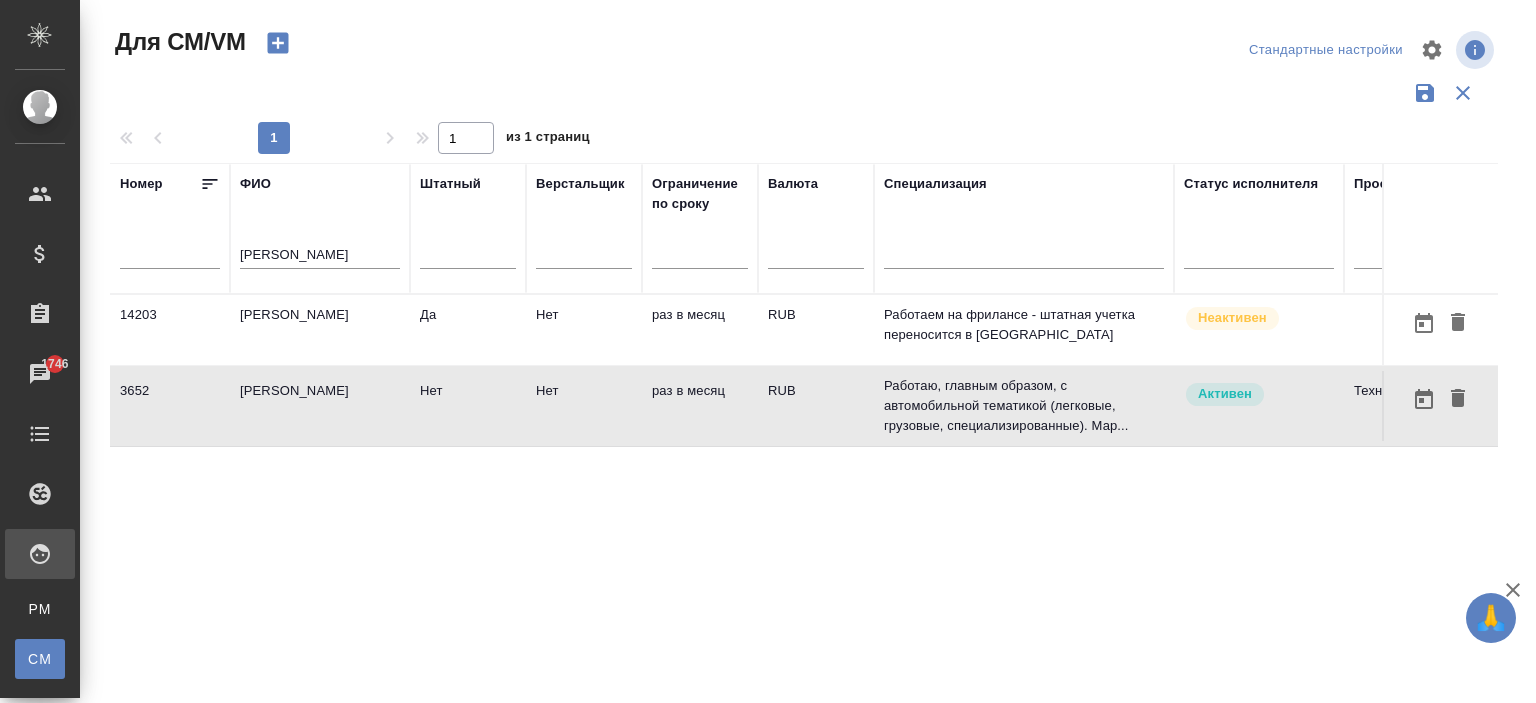 click on "Аверкиев Василий Викторович" at bounding box center [320, 330] 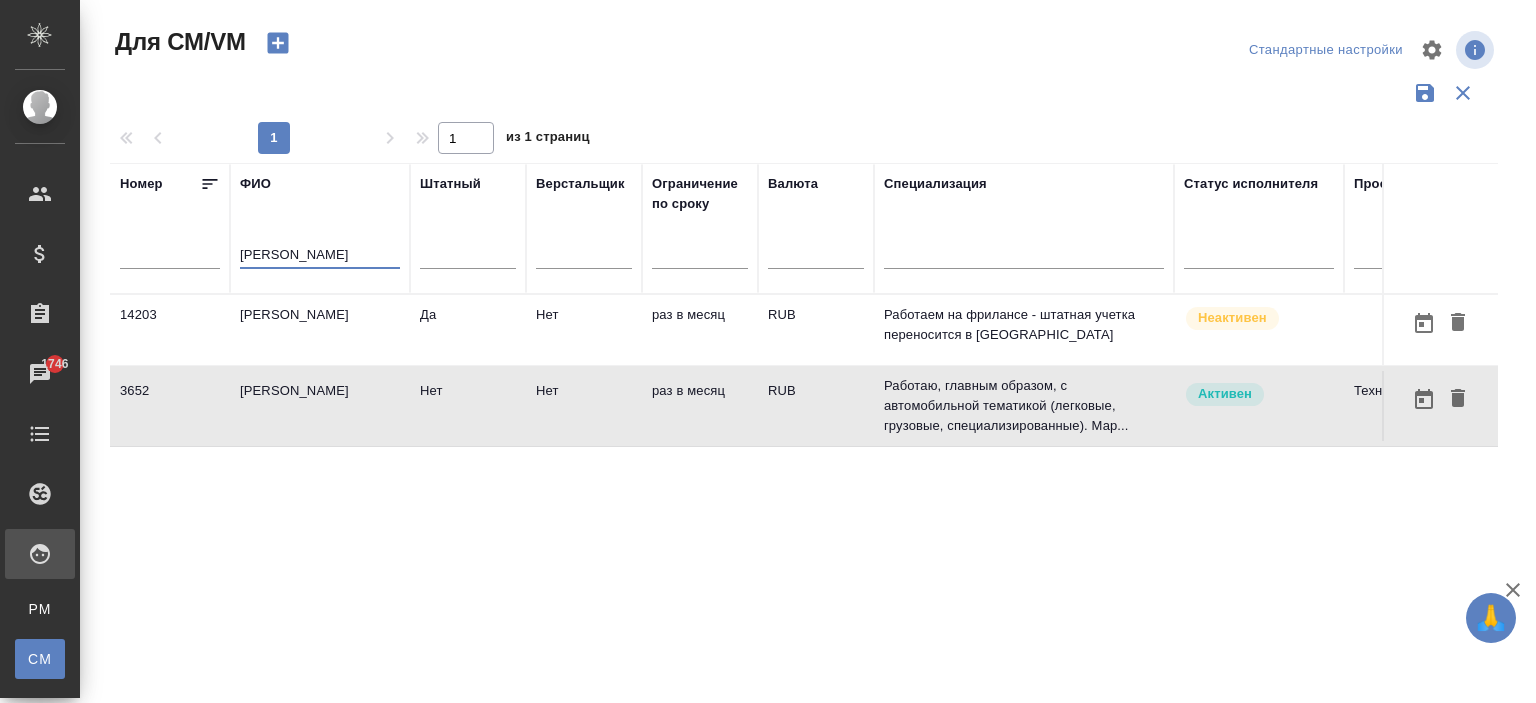 drag, startPoint x: 380, startPoint y: 258, endPoint x: 152, endPoint y: 244, distance: 228.42941 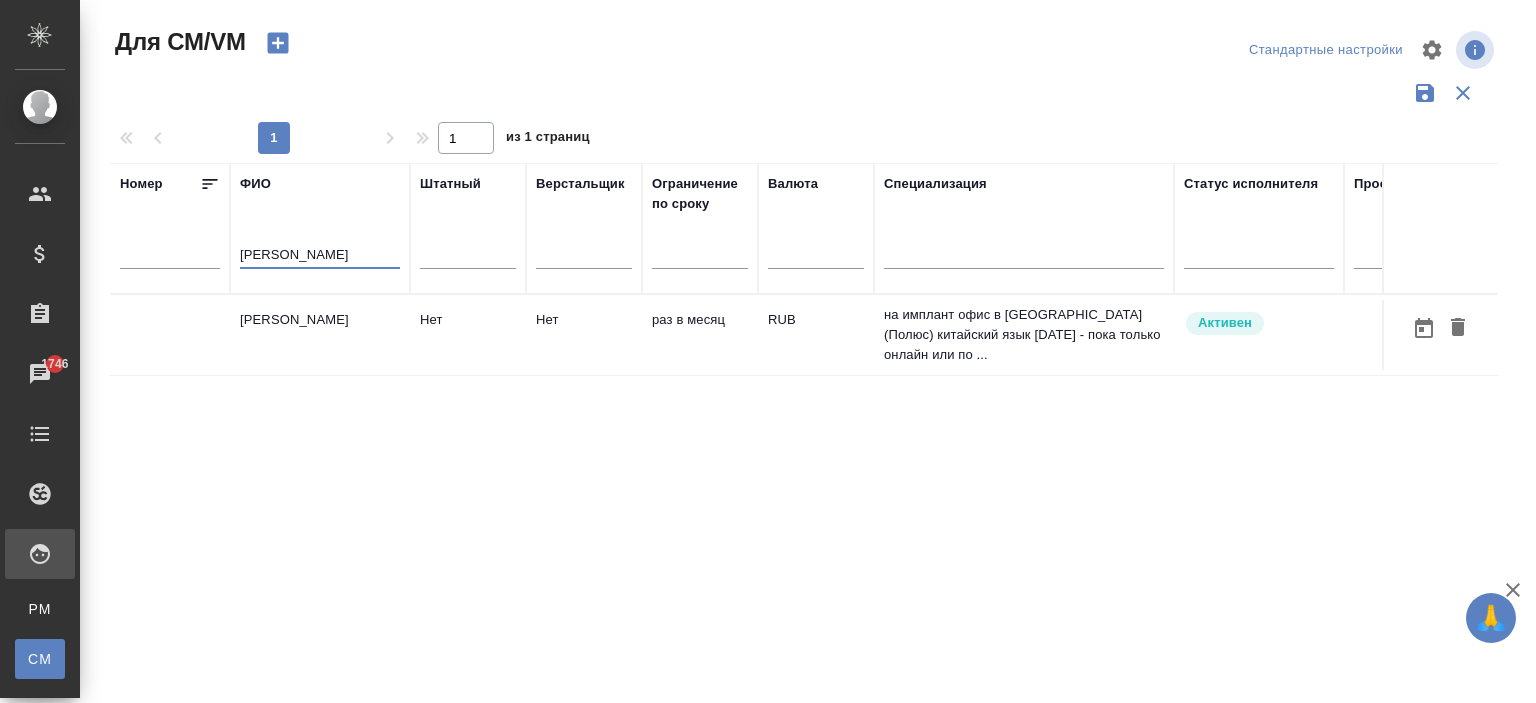 type on "коняева анастасия" 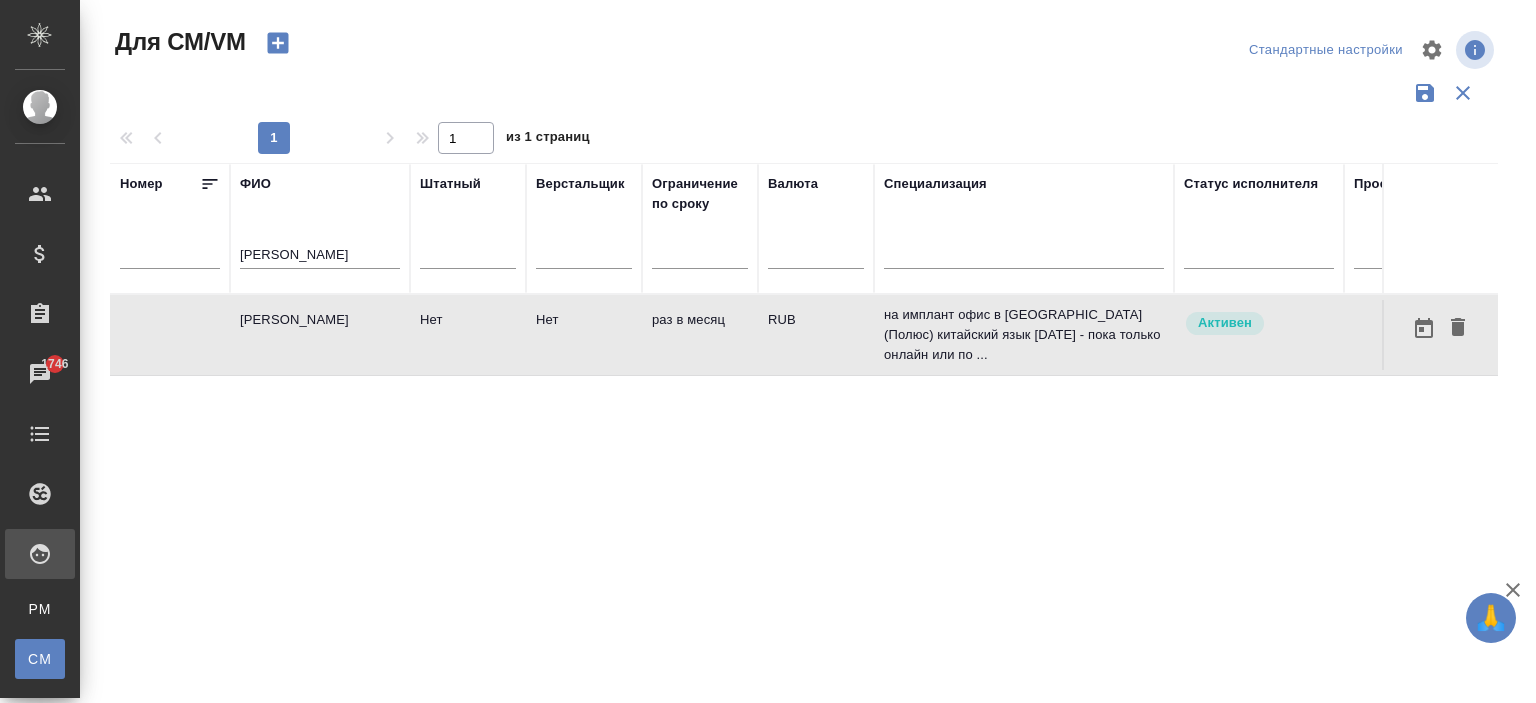 click on "[PERSON_NAME] [PERSON_NAME]" at bounding box center [320, 335] 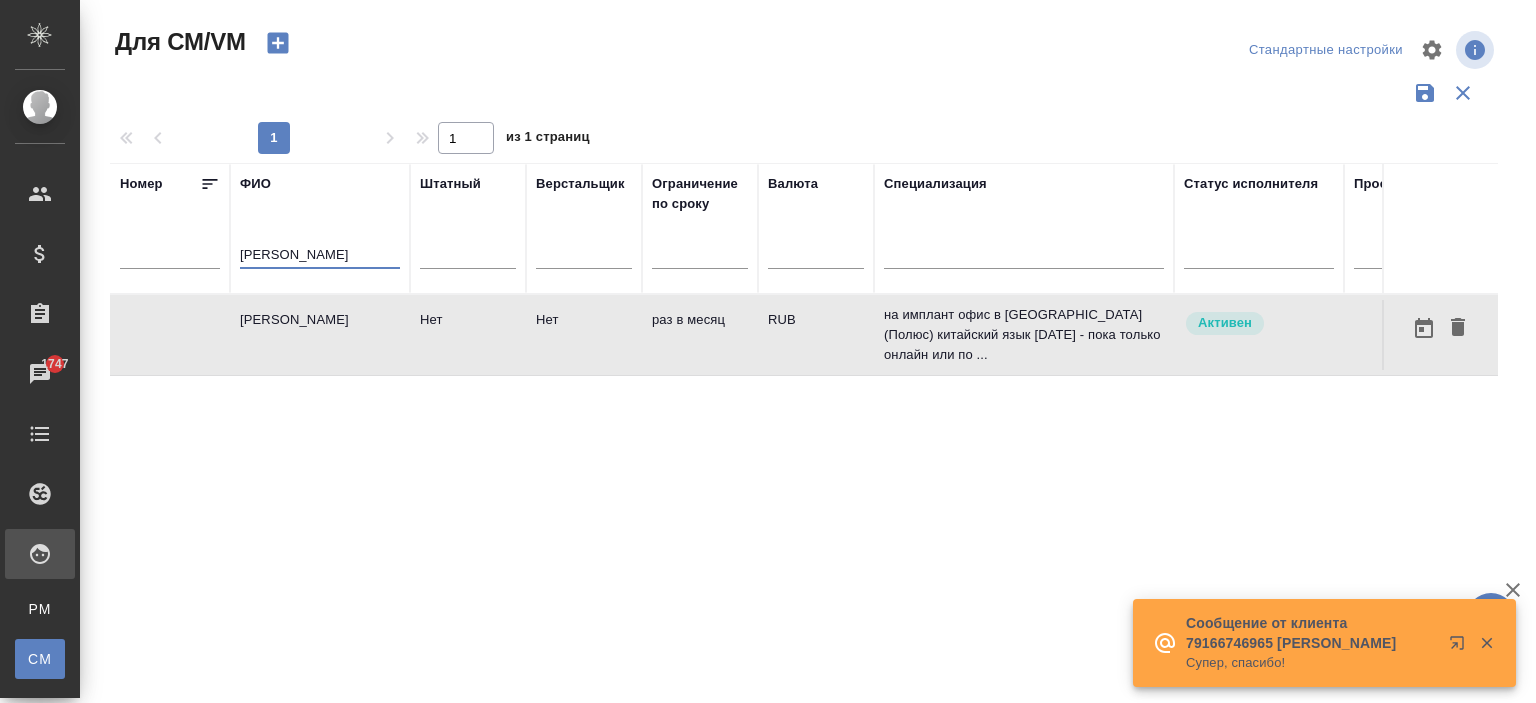 drag, startPoint x: 259, startPoint y: 259, endPoint x: 147, endPoint y: 259, distance: 112 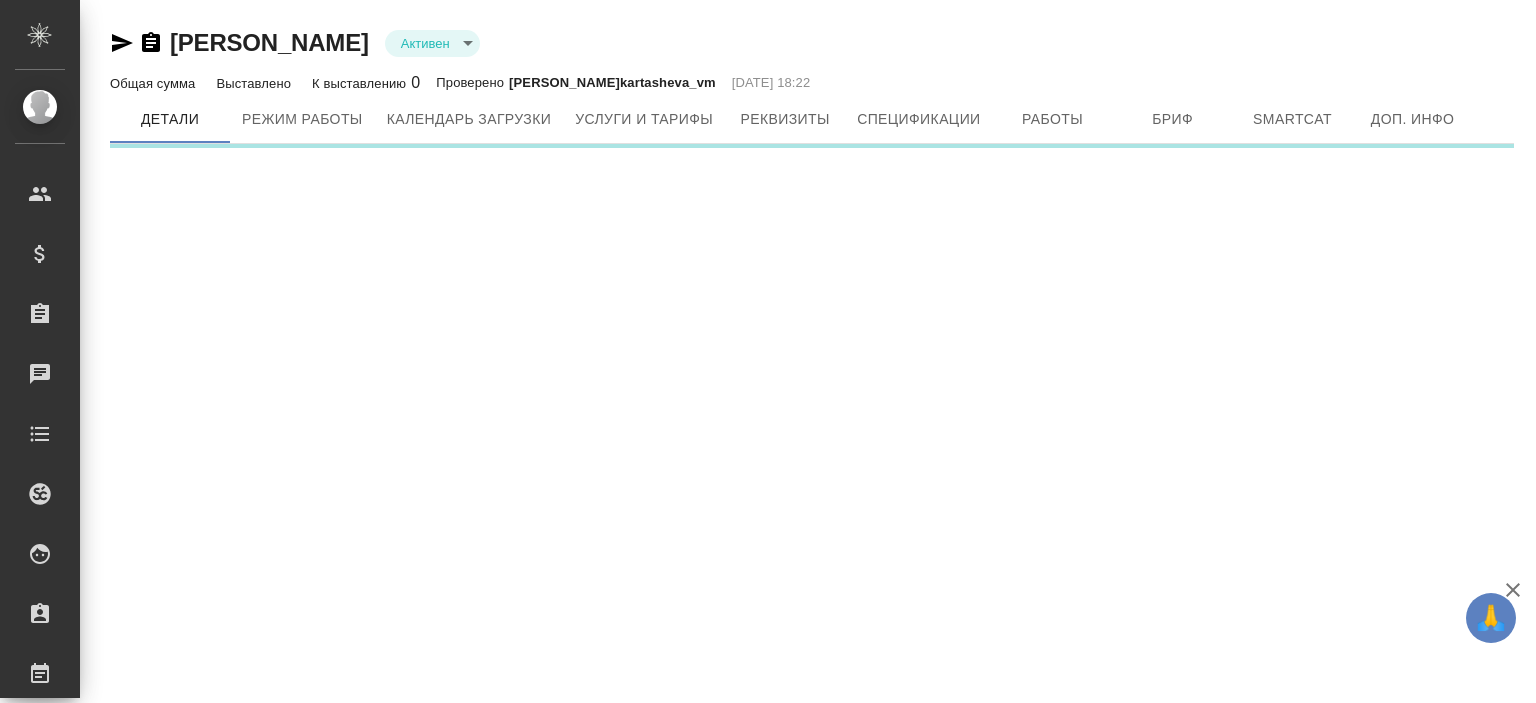 scroll, scrollTop: 0, scrollLeft: 0, axis: both 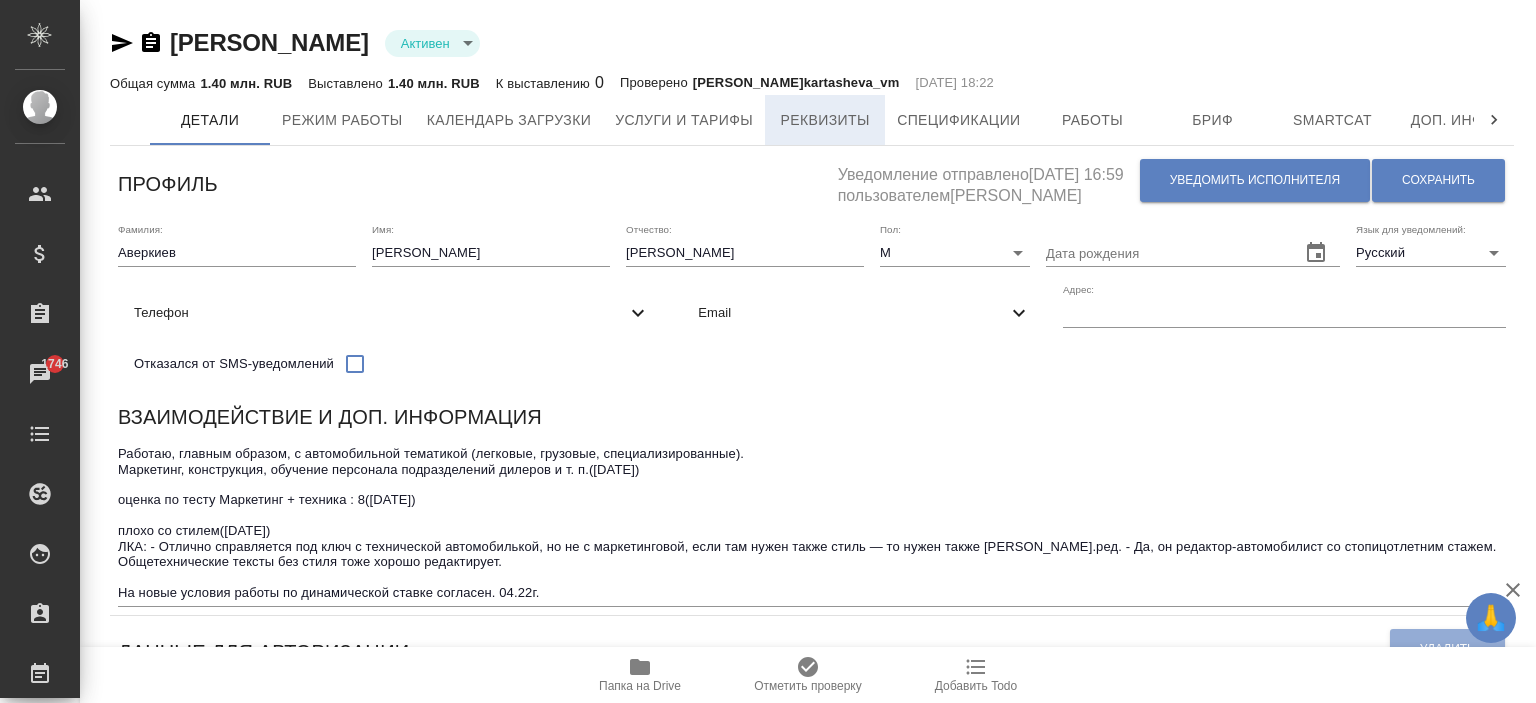 click on "Реквизиты" at bounding box center (825, 120) 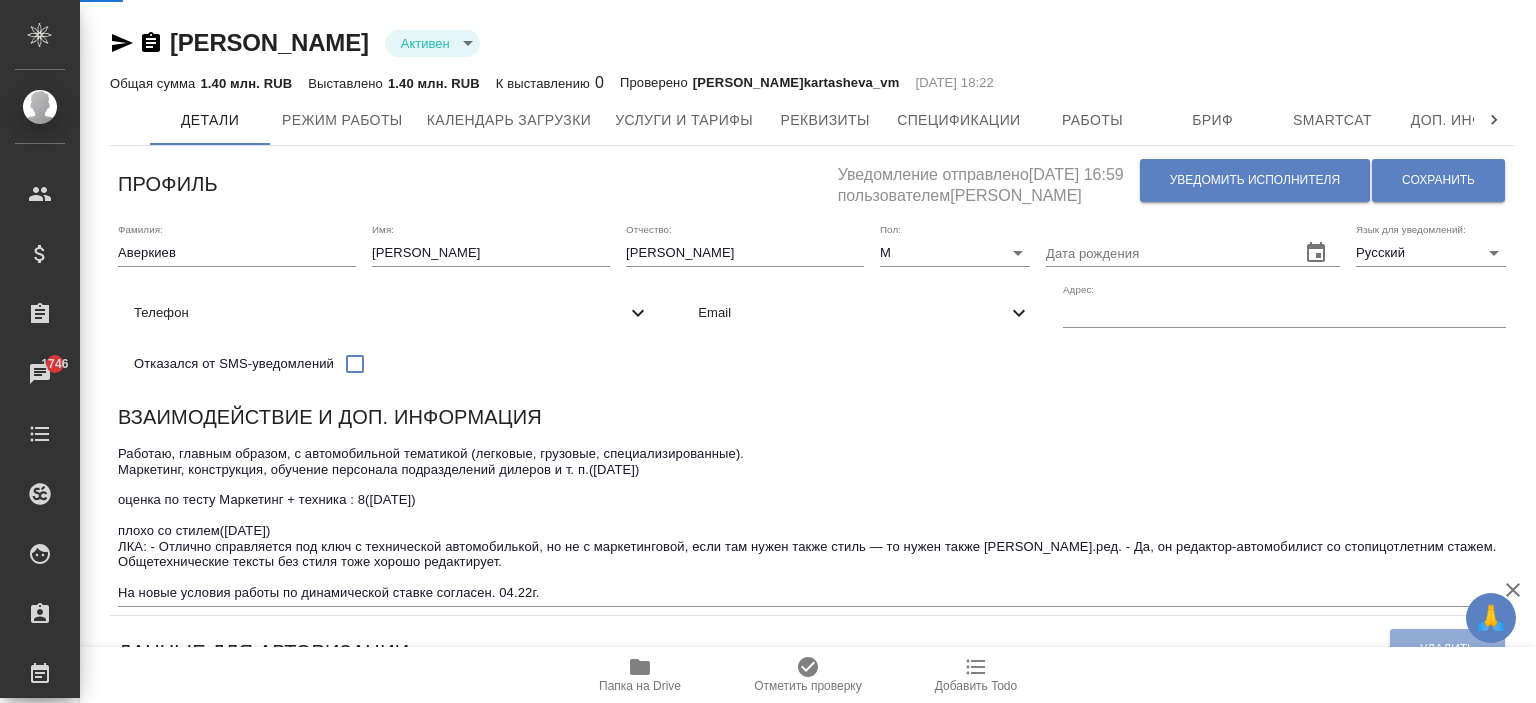 select on "10" 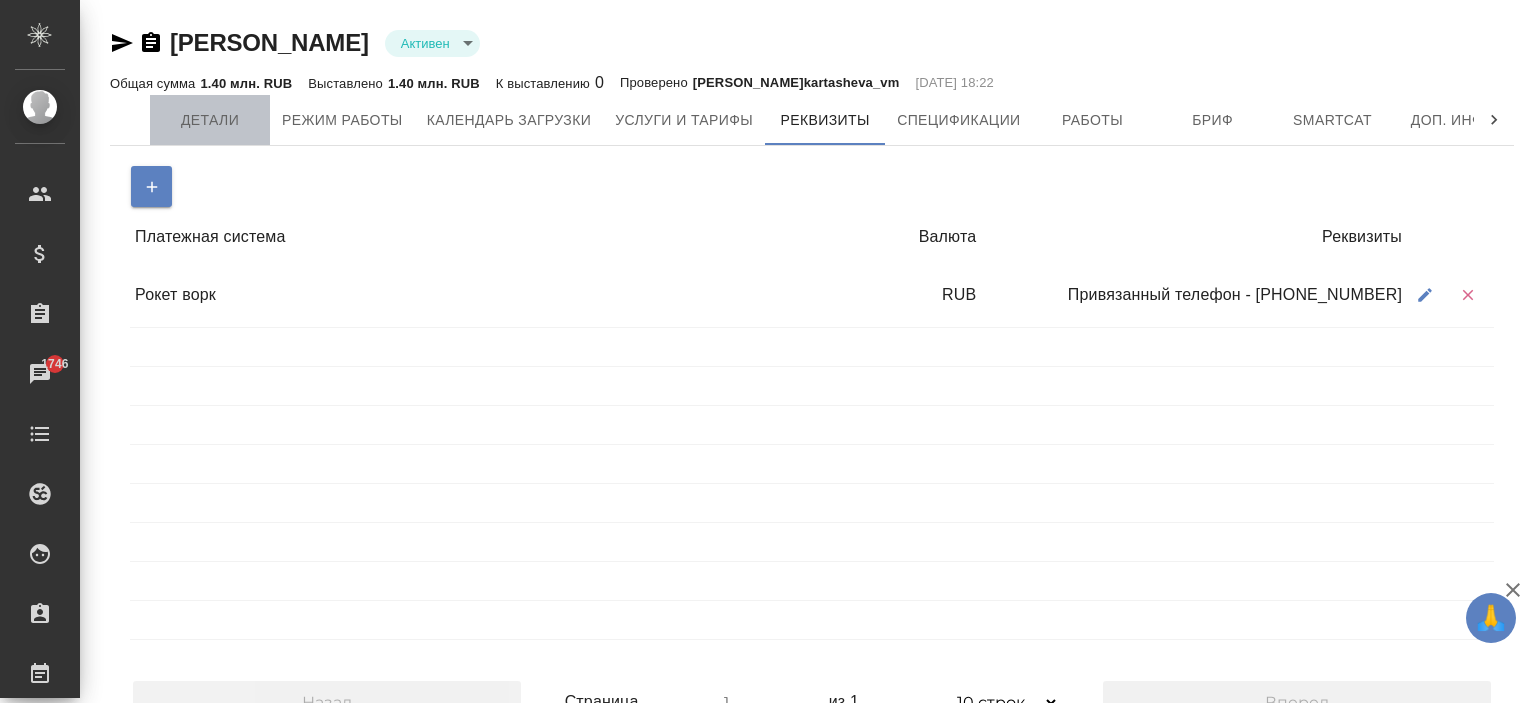 click on "Детали" at bounding box center [210, 120] 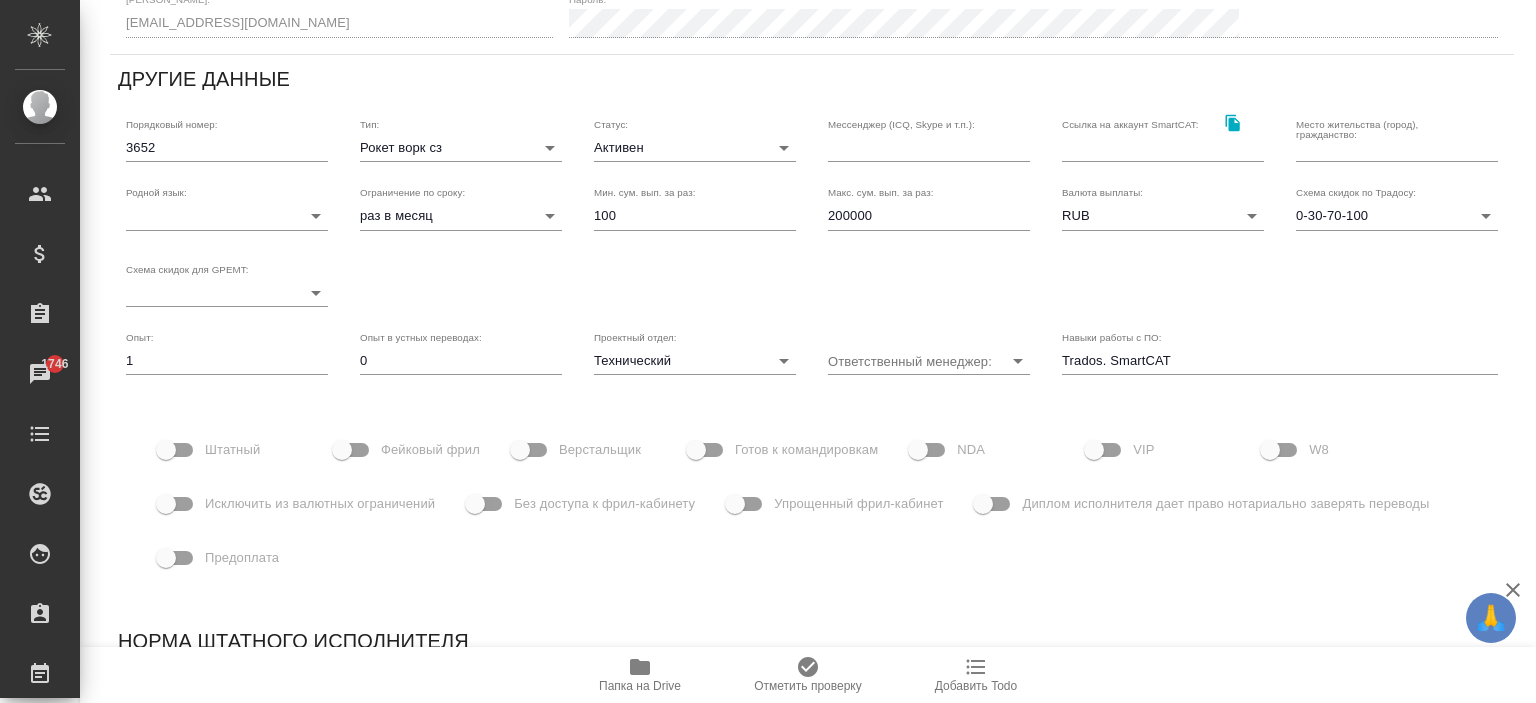 scroll, scrollTop: 0, scrollLeft: 0, axis: both 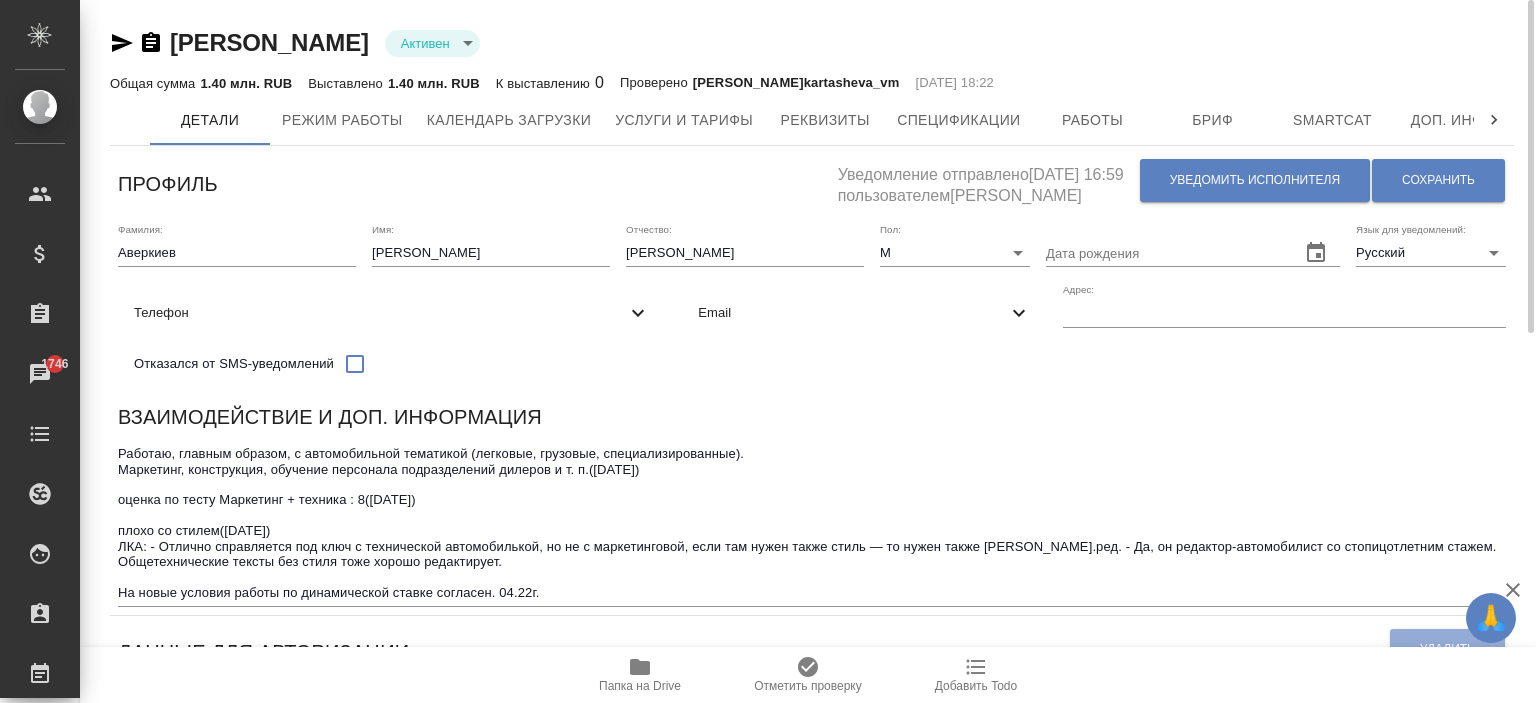 click on "Email" at bounding box center (852, 313) 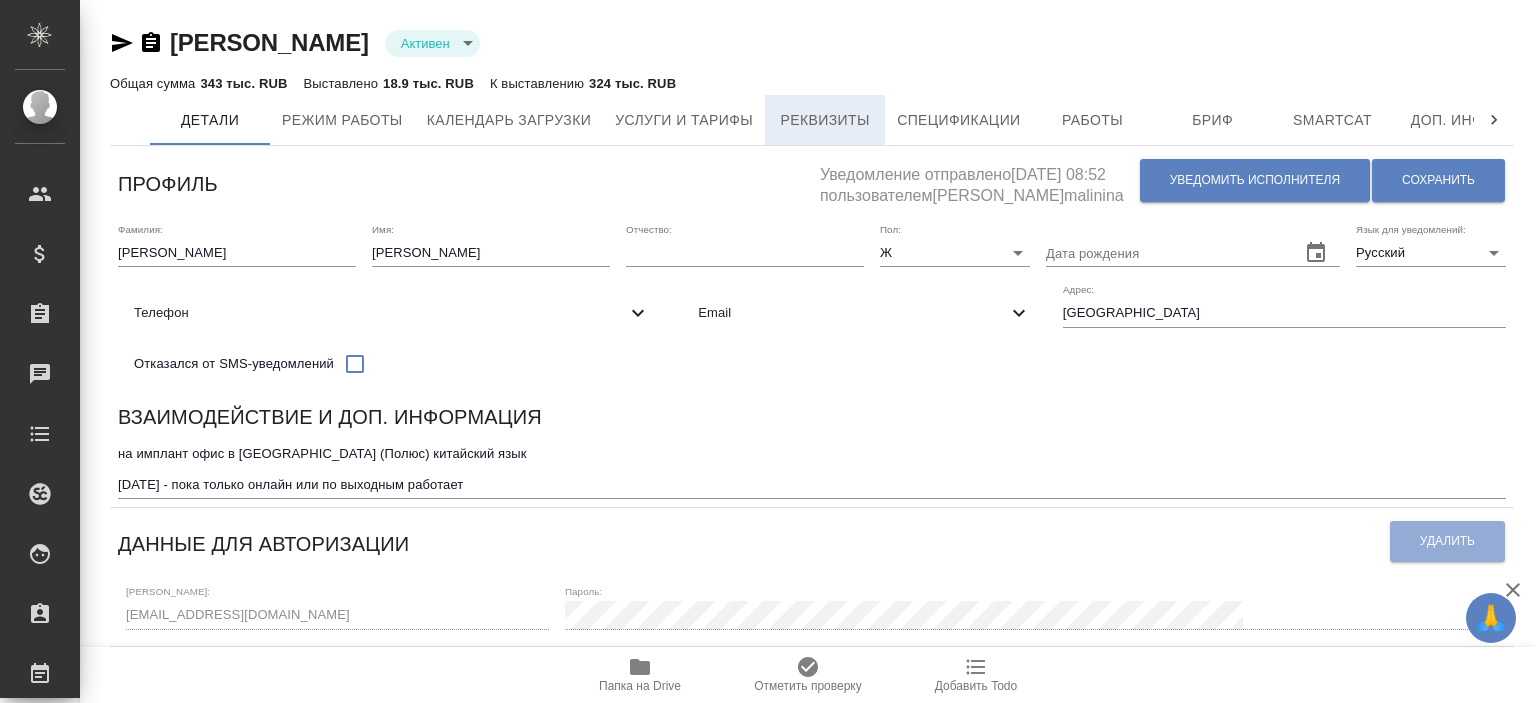 scroll, scrollTop: 0, scrollLeft: 0, axis: both 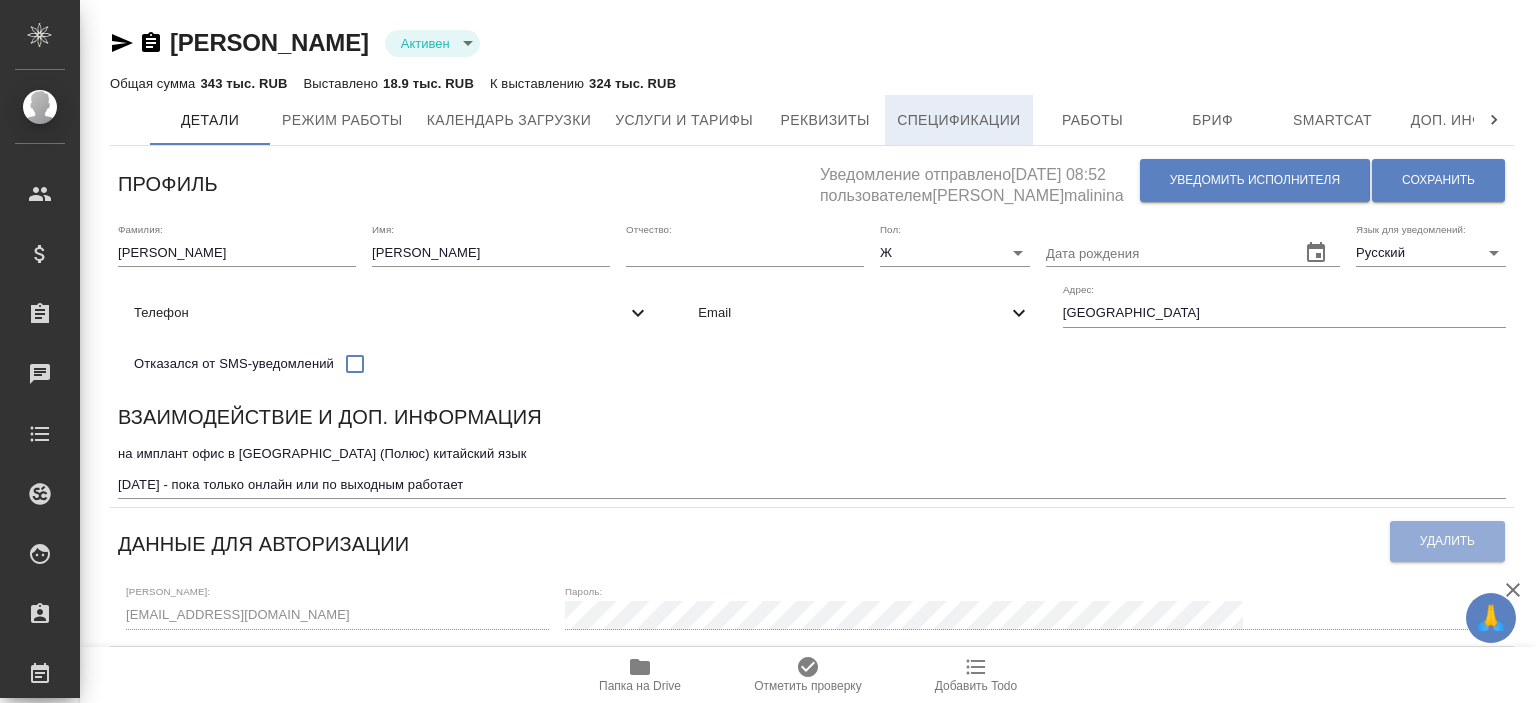 click on "Спецификации" at bounding box center (958, 120) 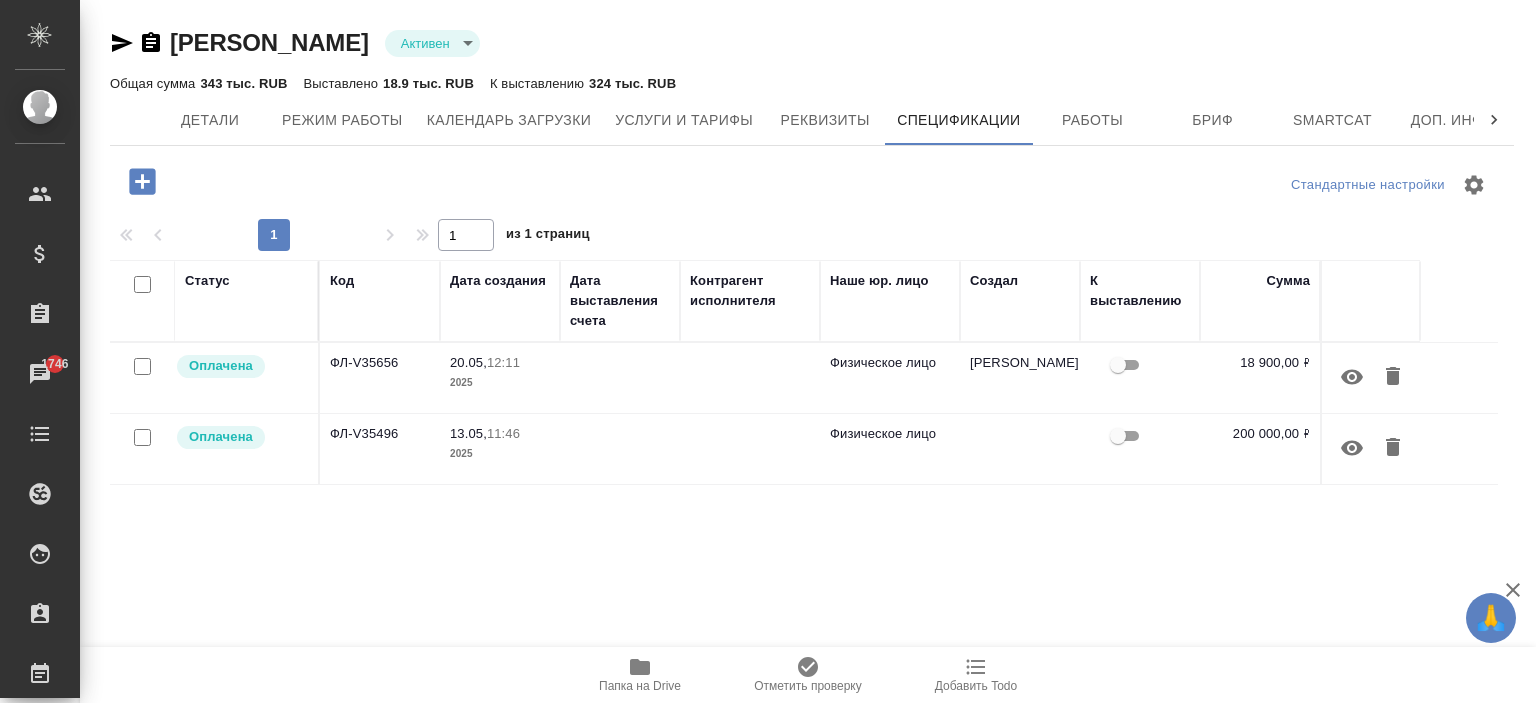 click on "20.05," at bounding box center [468, 362] 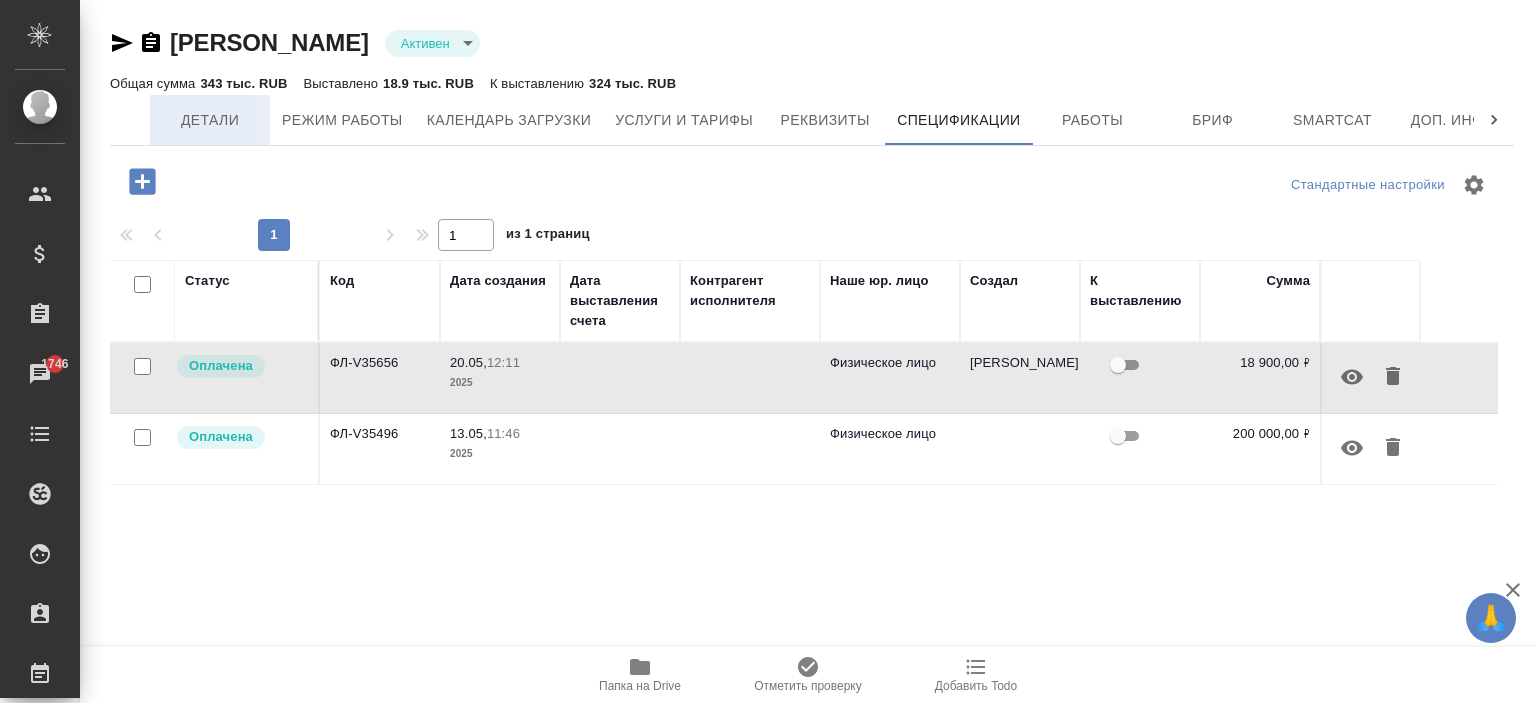 click on "Детали" at bounding box center (210, 120) 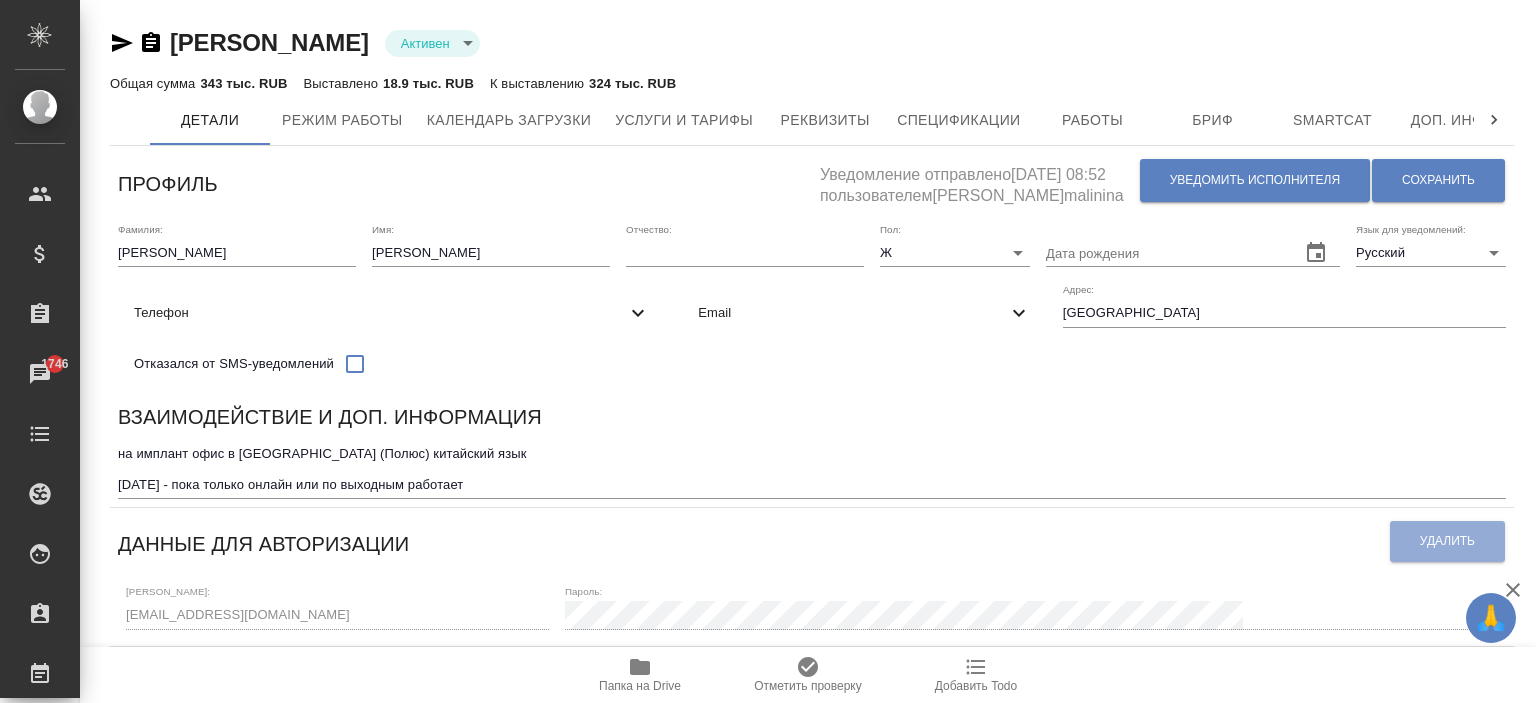 click on "Email" at bounding box center [852, 313] 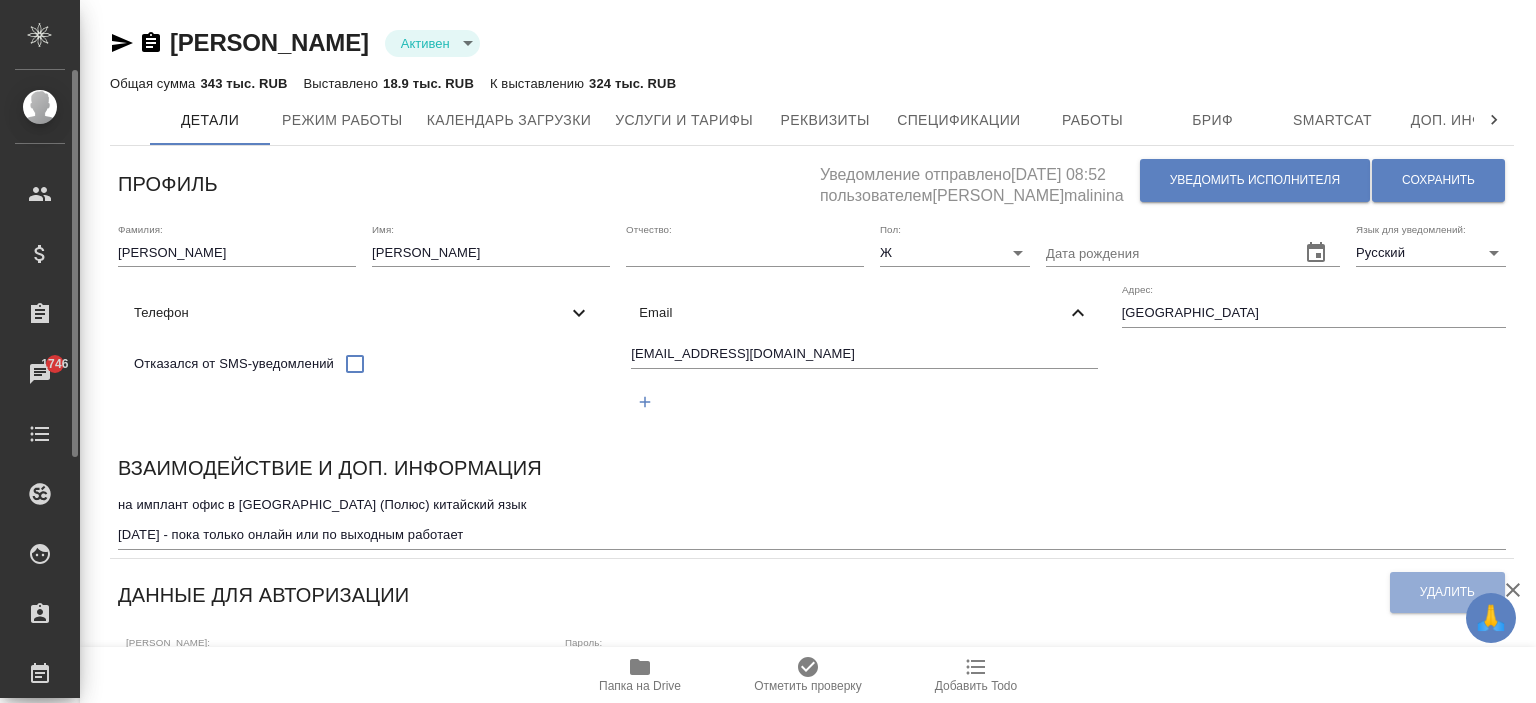 drag, startPoint x: 264, startPoint y: 397, endPoint x: 12, endPoint y: 399, distance: 252.00793 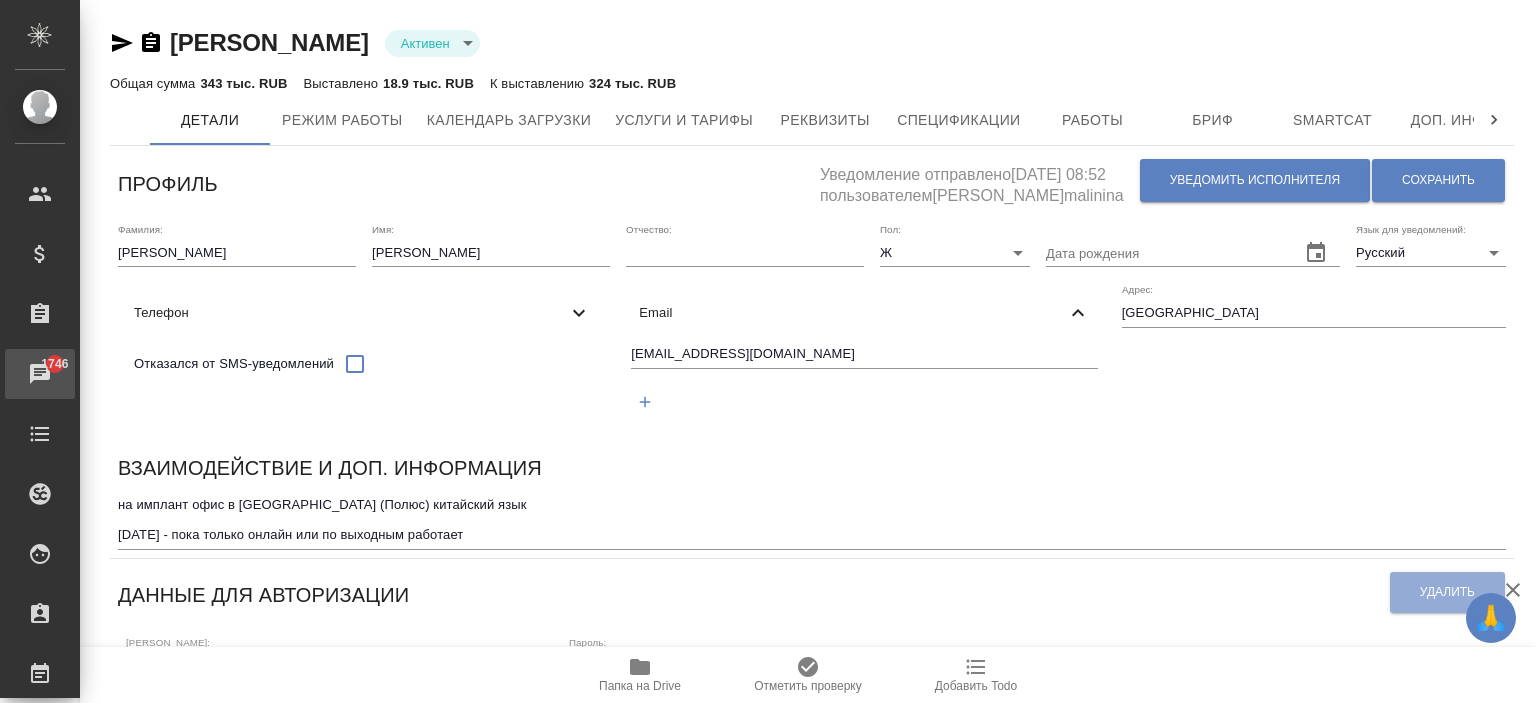 drag, startPoint x: 296, startPoint y: 415, endPoint x: 0, endPoint y: 387, distance: 297.32138 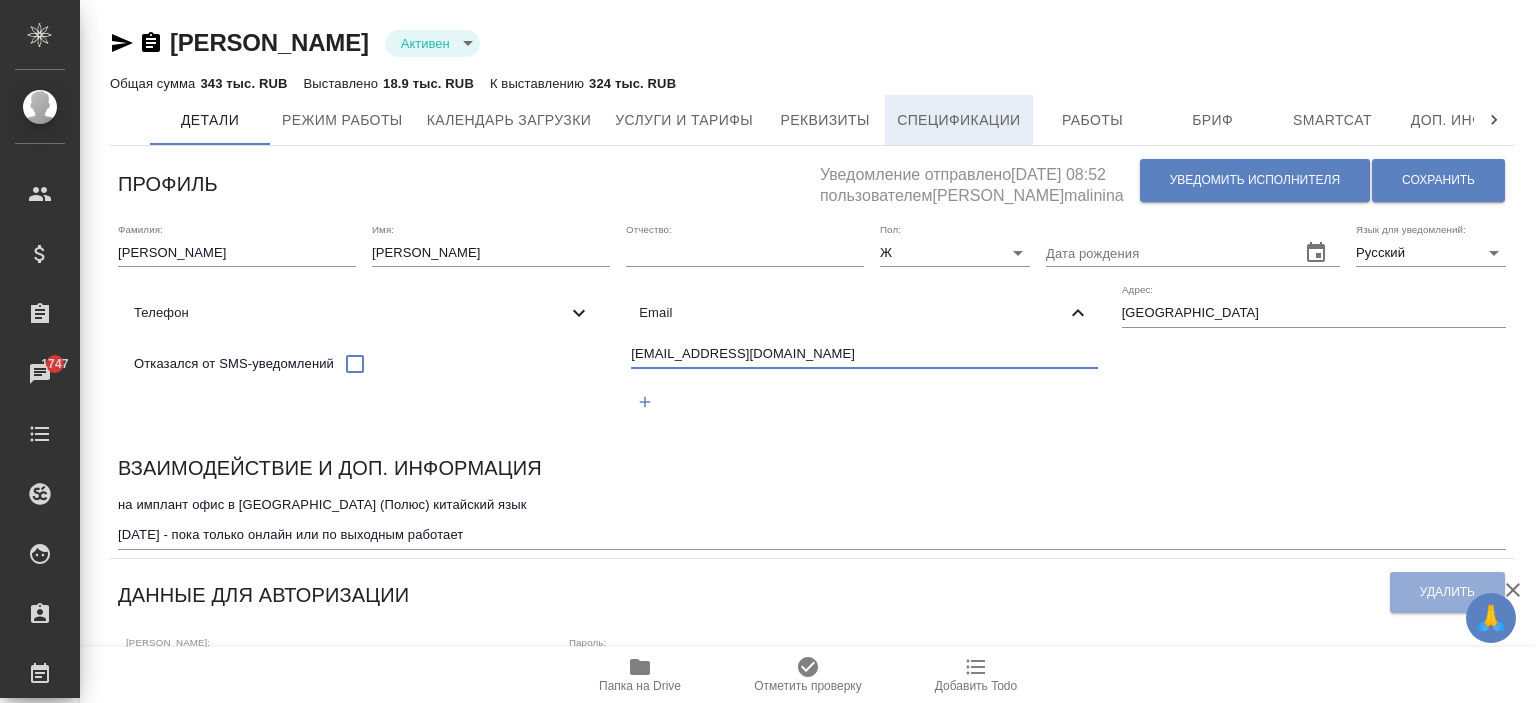 click on "Спецификации" at bounding box center (958, 120) 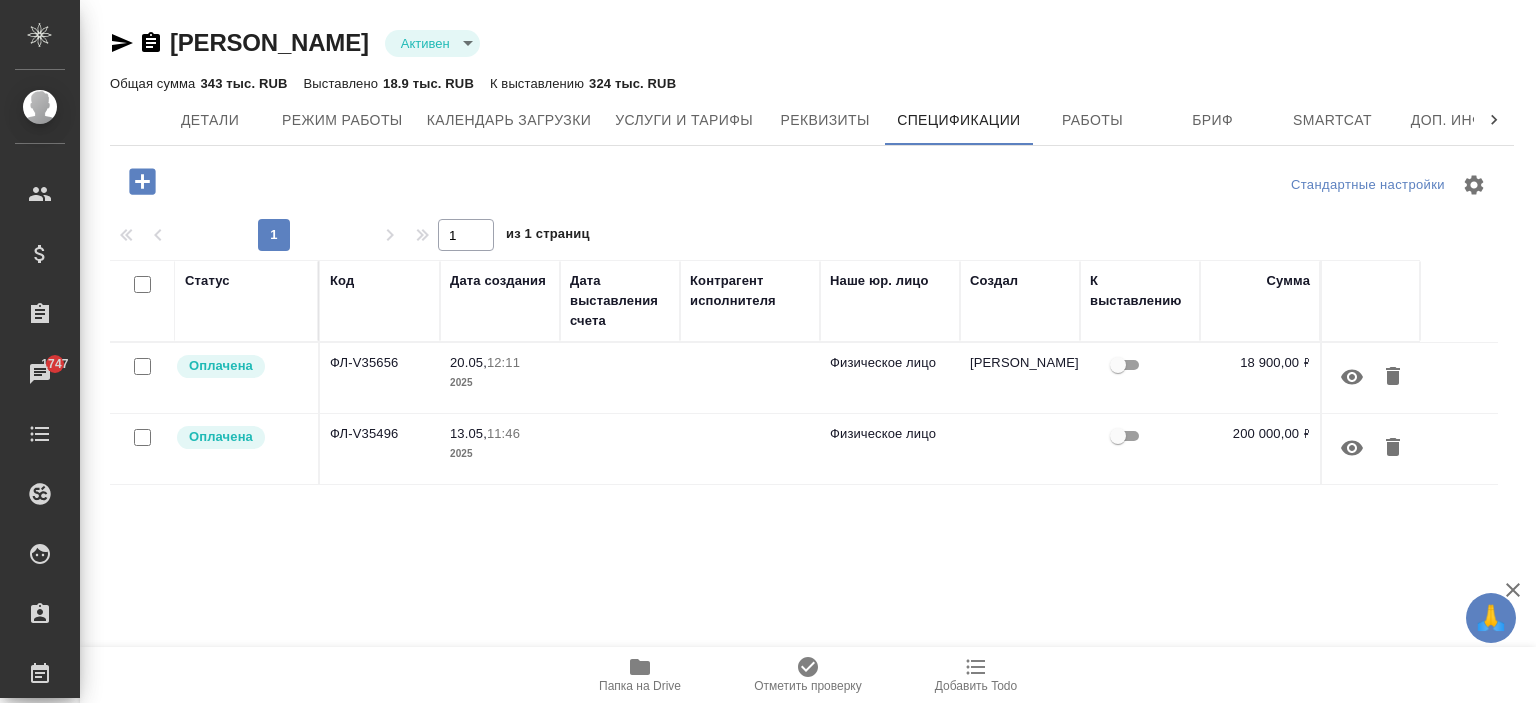 click on "Физическое лицо" at bounding box center (890, 363) 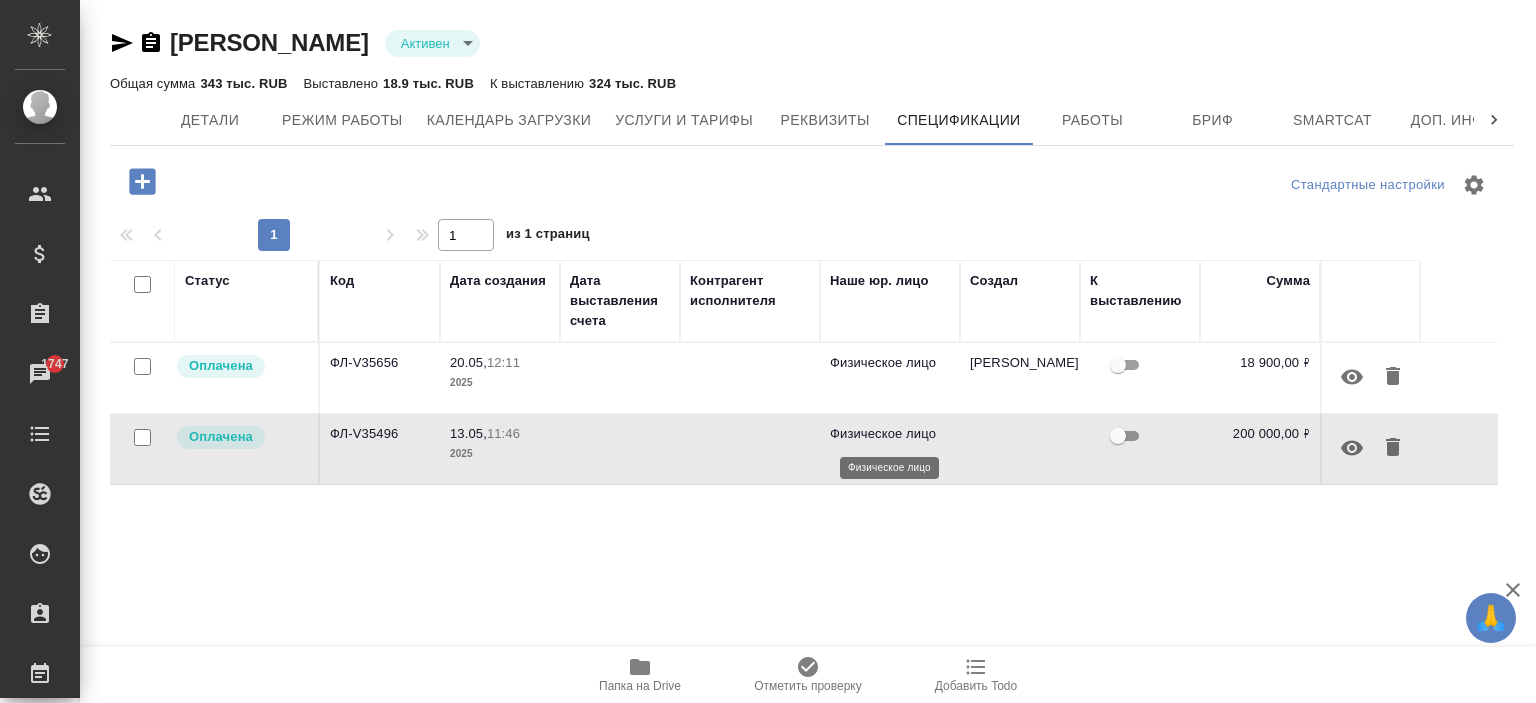 click on "Физическое лицо" at bounding box center (890, 434) 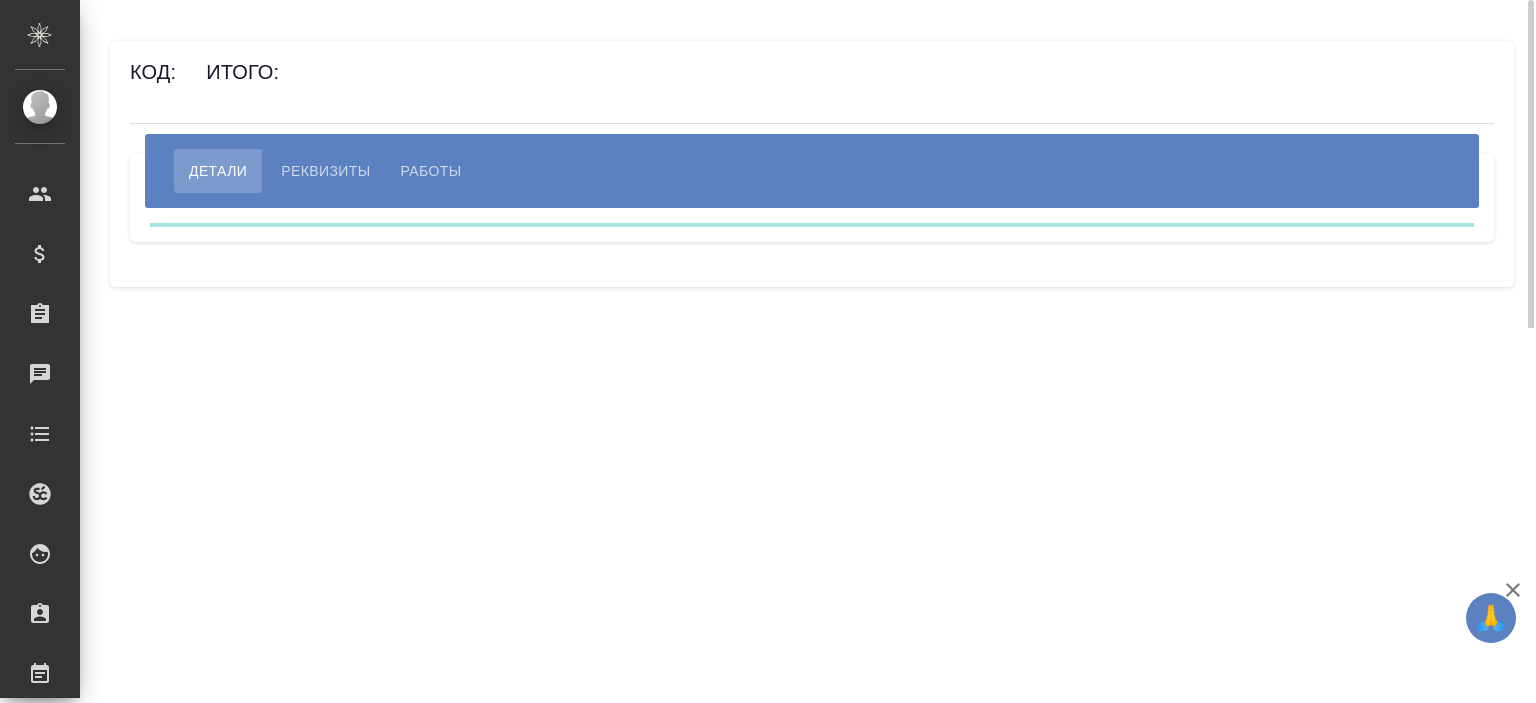 scroll, scrollTop: 0, scrollLeft: 0, axis: both 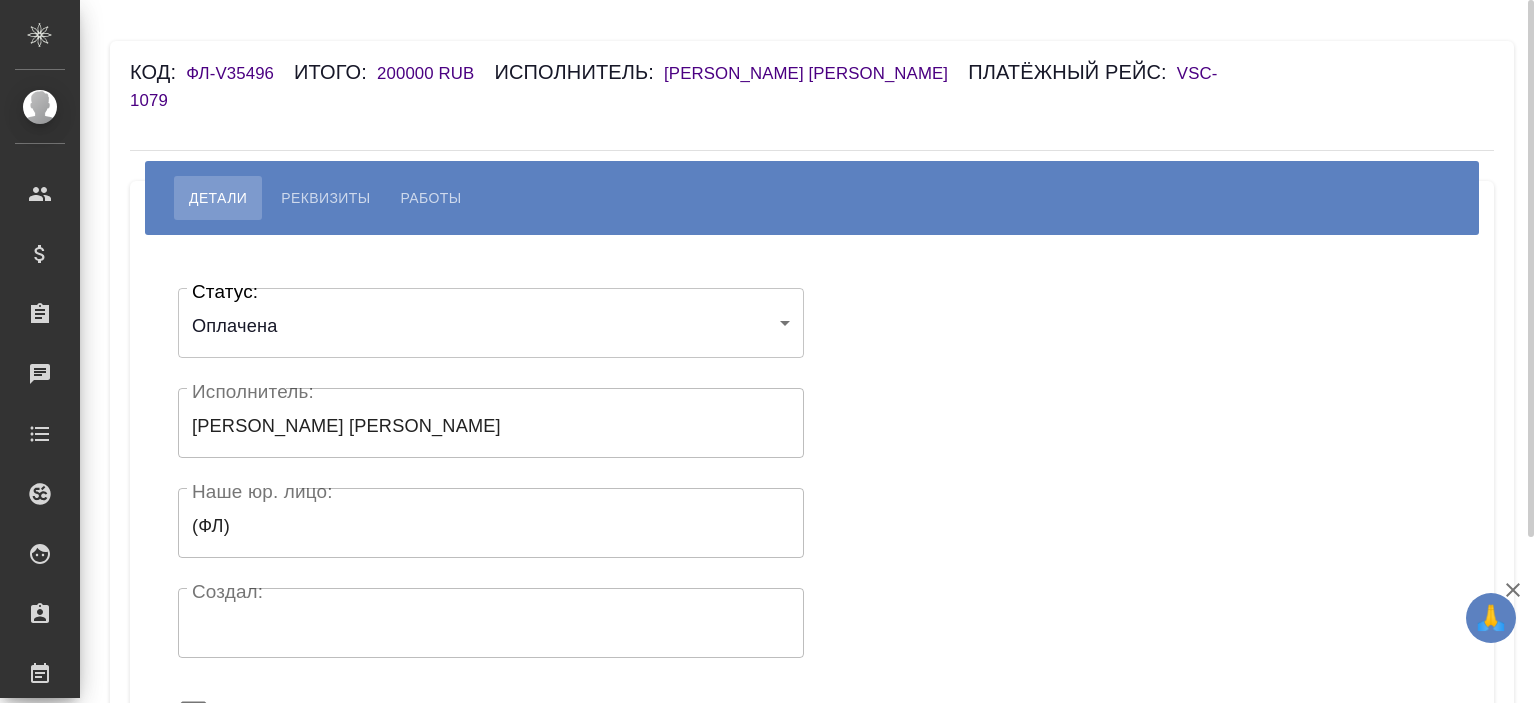 click on "Работы" at bounding box center (431, 198) 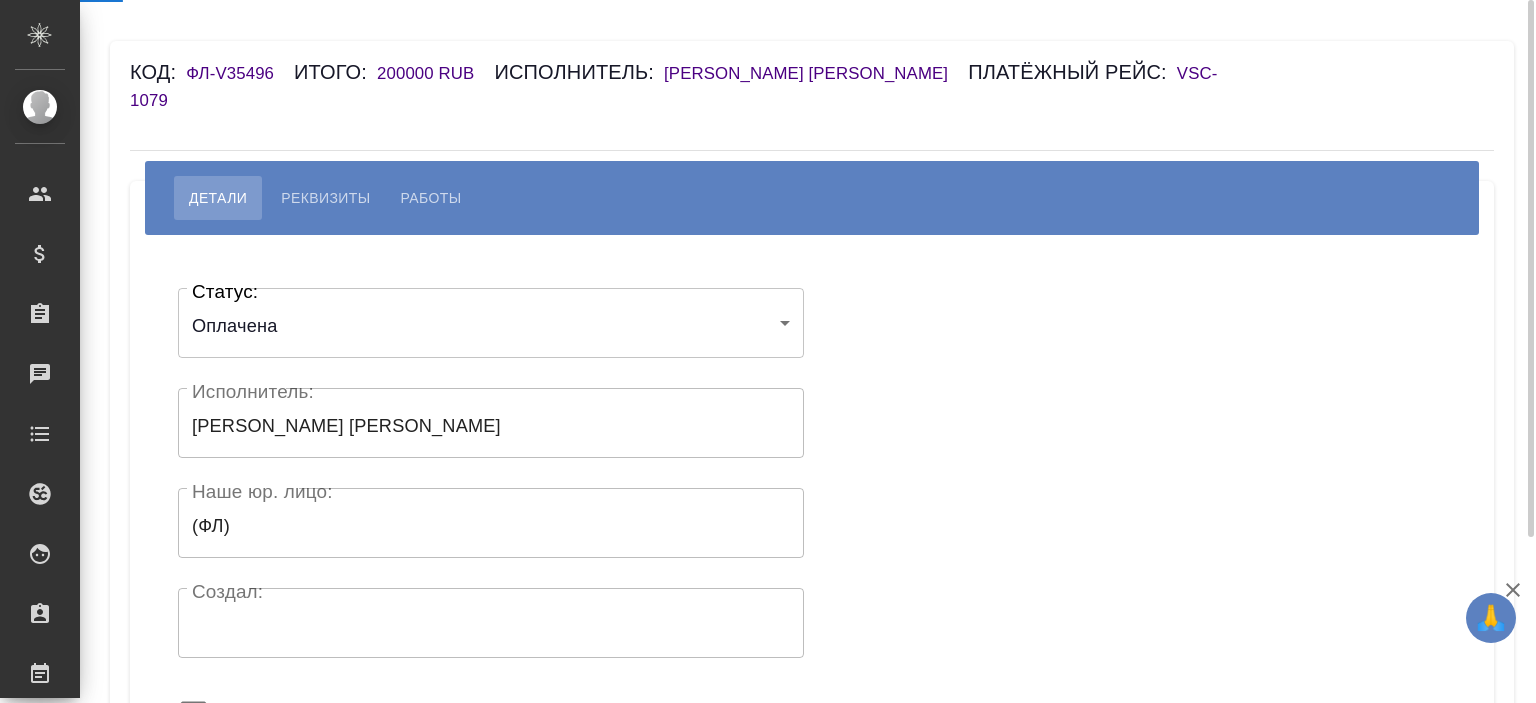 select on "10" 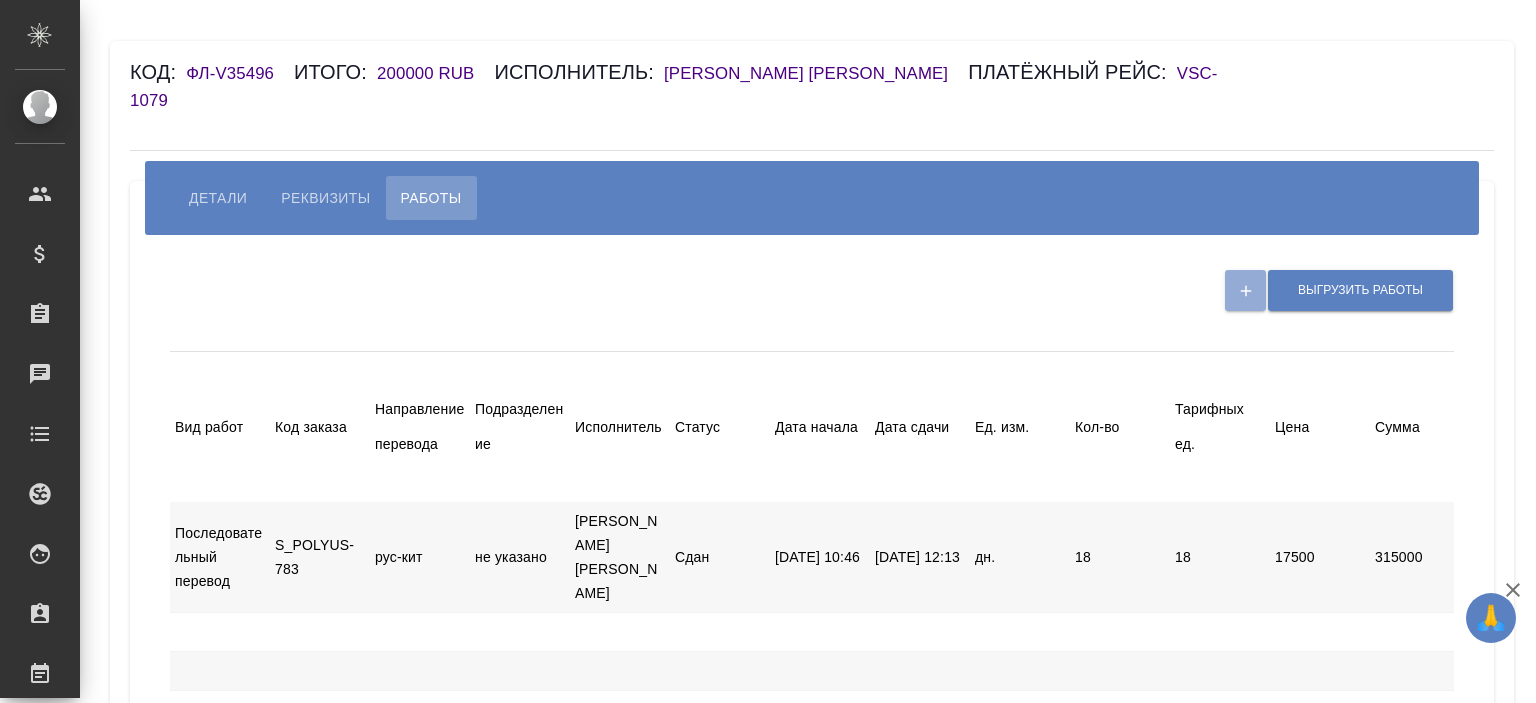 scroll, scrollTop: 437, scrollLeft: 0, axis: vertical 